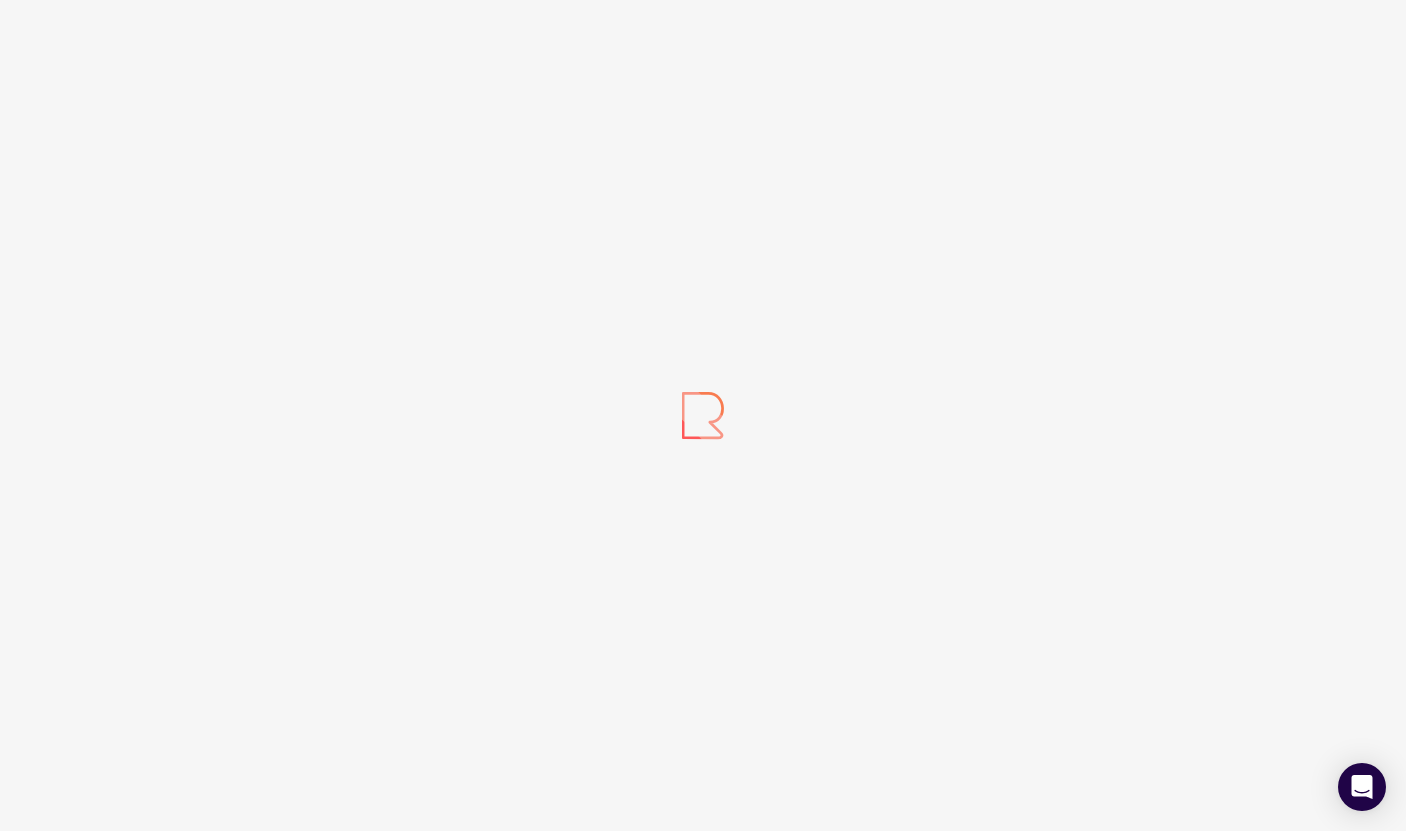 scroll, scrollTop: 0, scrollLeft: 0, axis: both 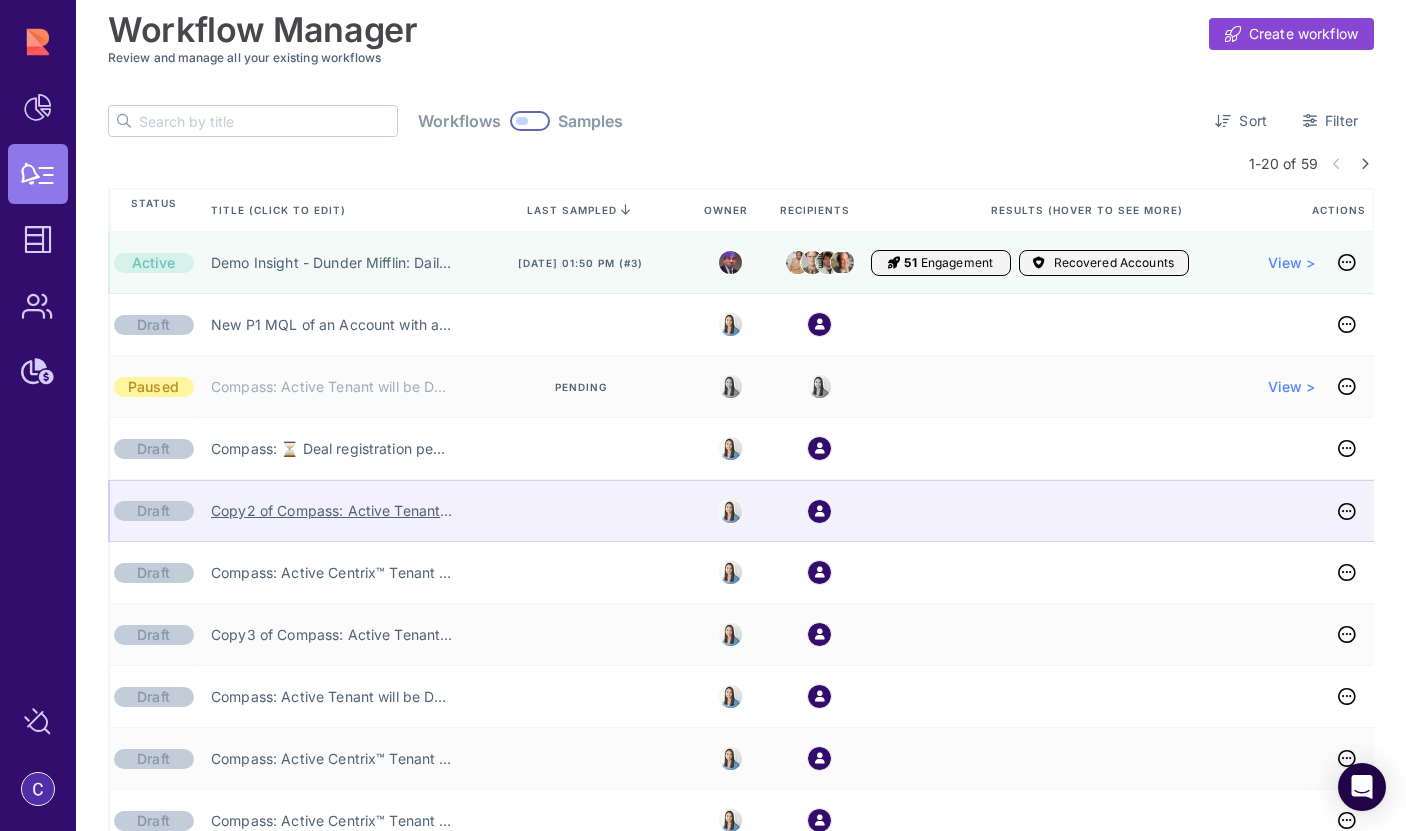 click on "Copy2 of Compass: Active Tenant will be Deleted (AE) ❌" at bounding box center (332, 511) 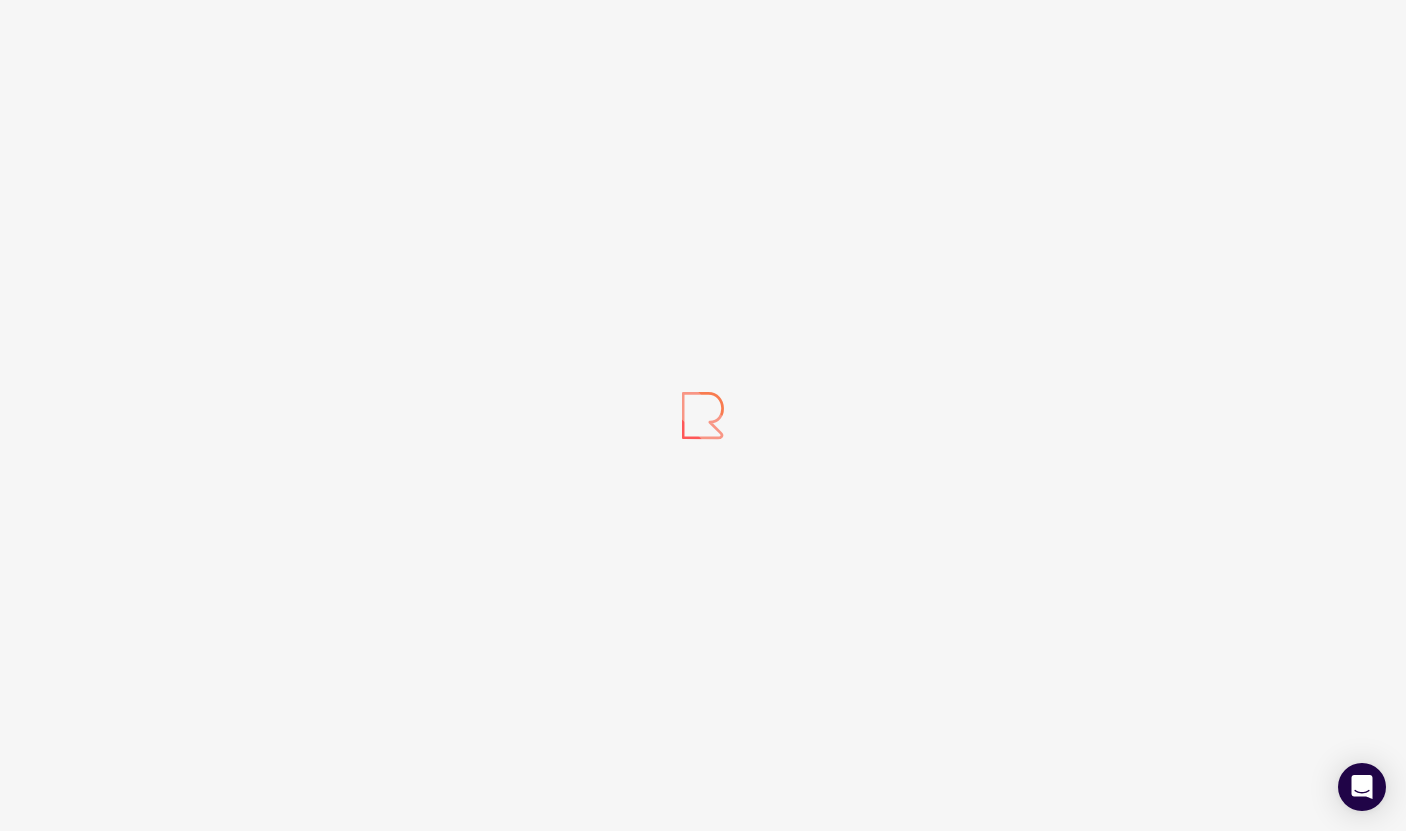 scroll, scrollTop: 0, scrollLeft: 0, axis: both 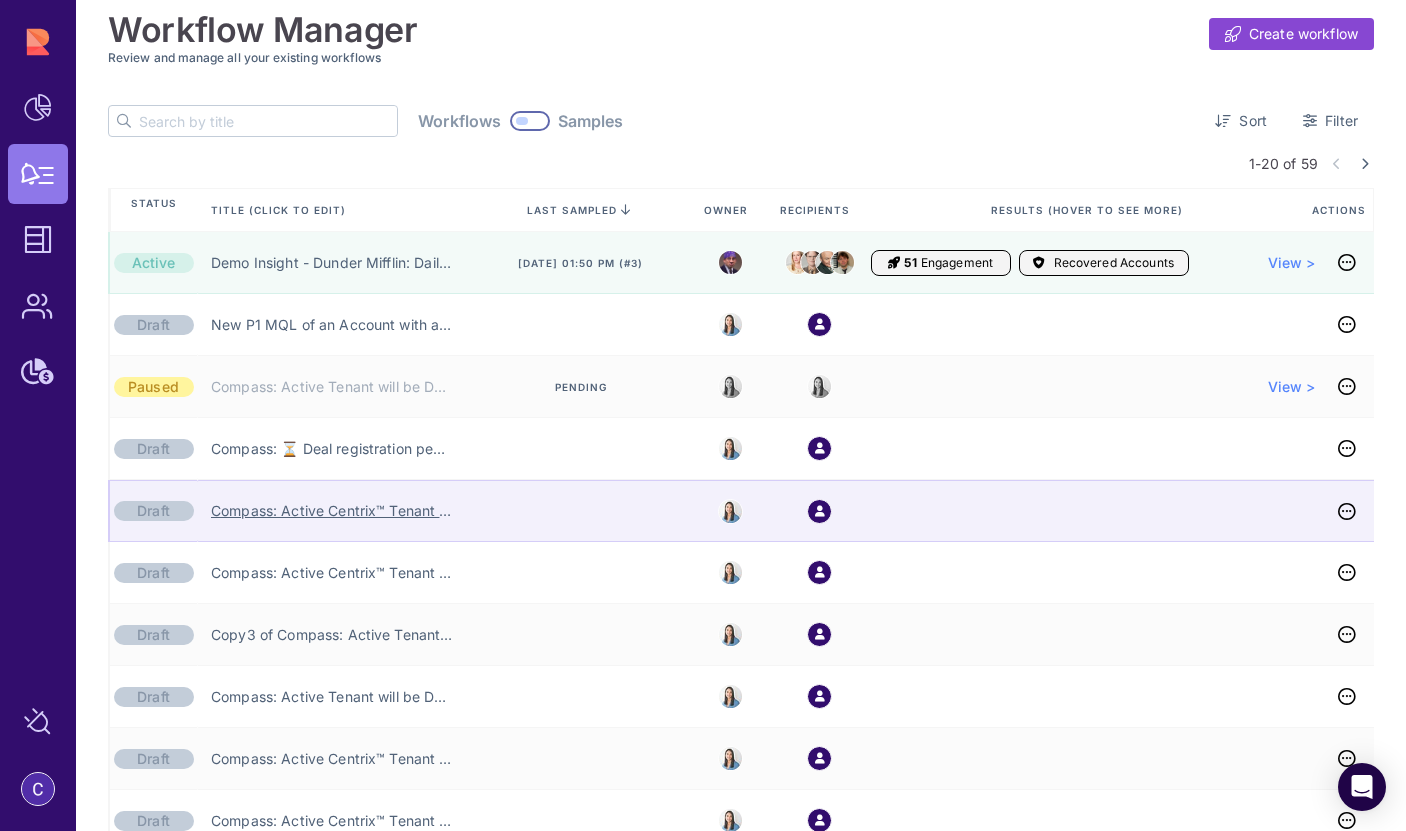 click on "Compass: Active Centrix™ Tenant will be Deleted ❌ (SE)" at bounding box center [332, 511] 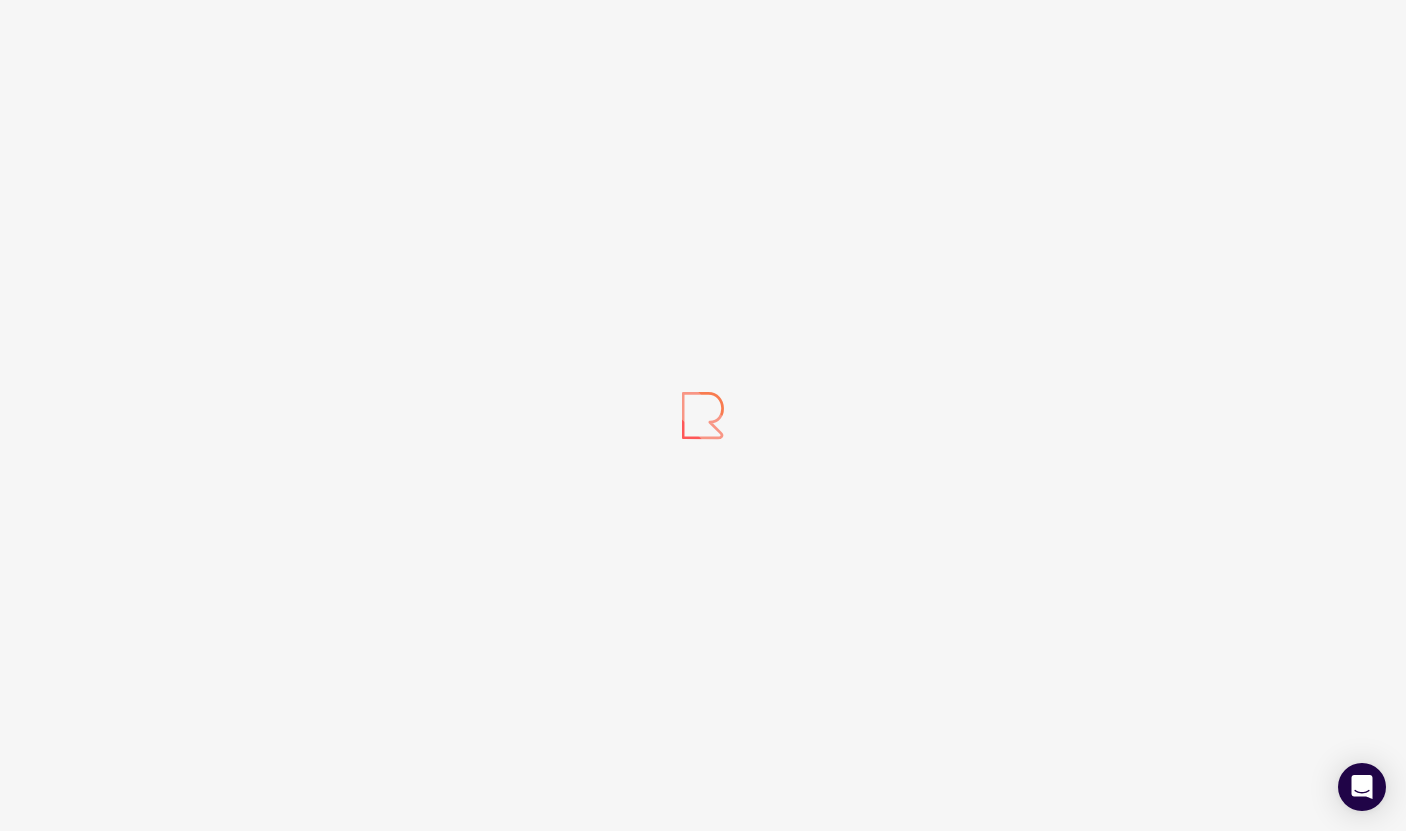 scroll, scrollTop: 0, scrollLeft: 0, axis: both 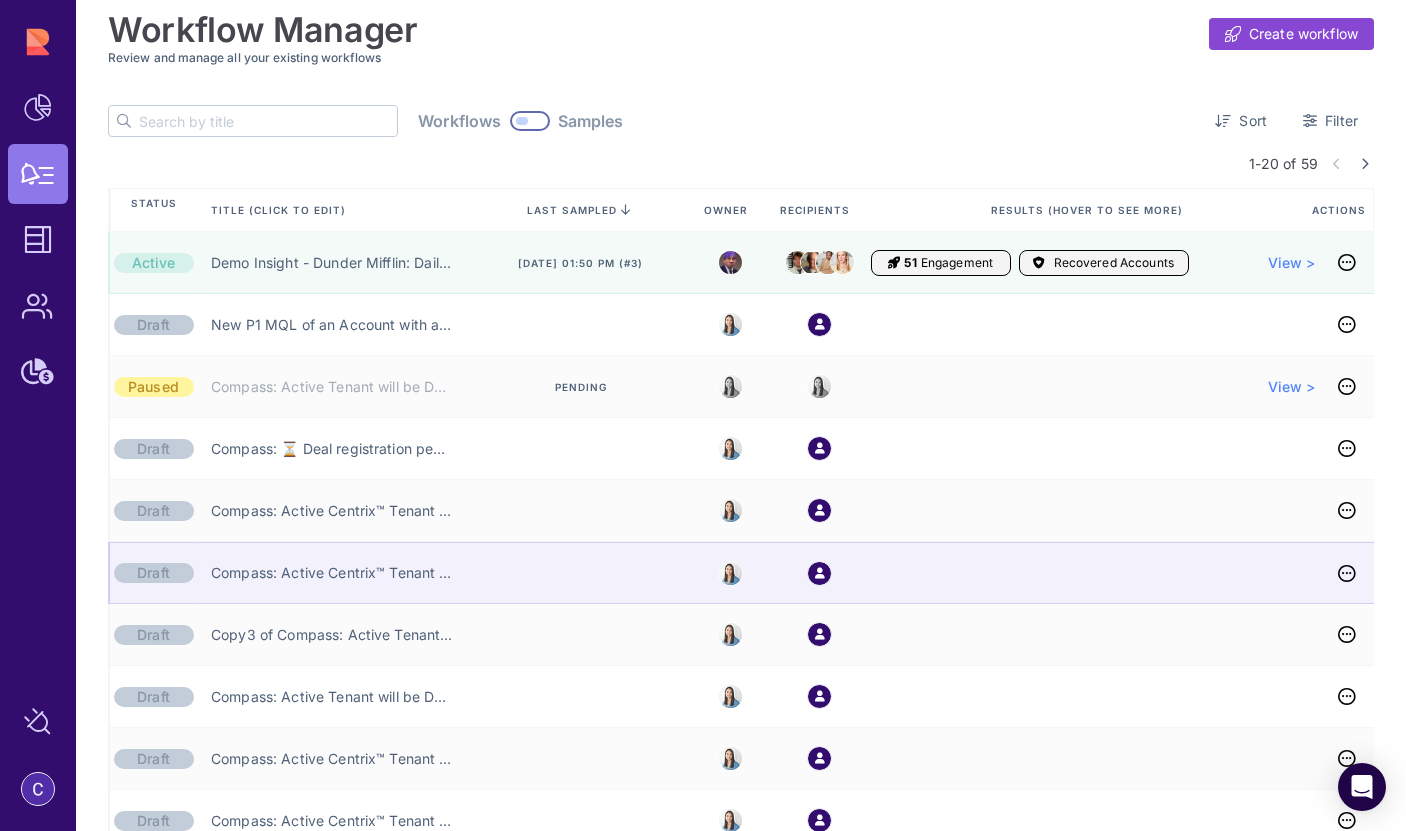 click on "Compass: Active Centrix™ Tenant will be Deleted (TCSM) ❌" 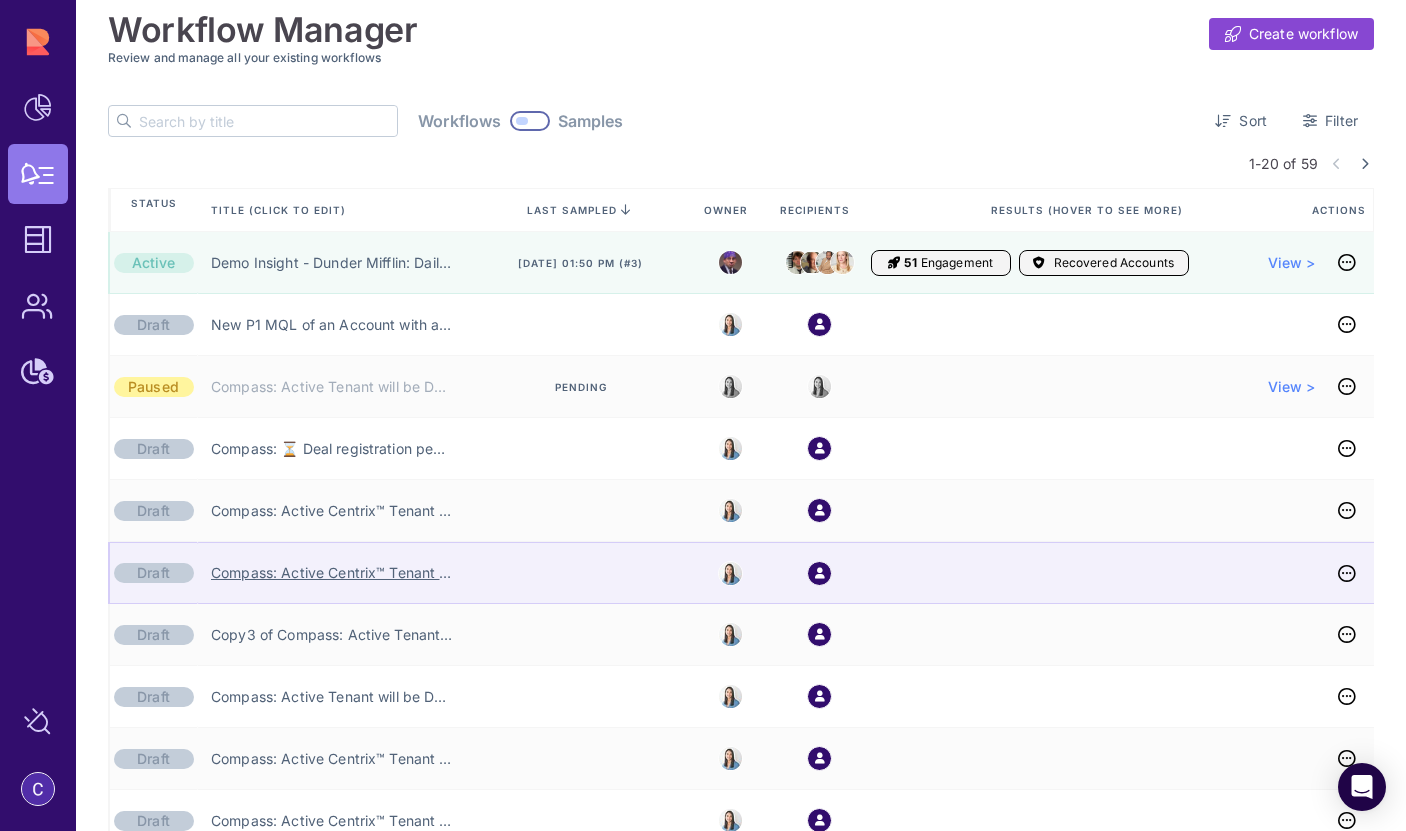 click on "Compass: Active Centrix™ Tenant will be Deleted (TCSM) ❌" at bounding box center (332, 573) 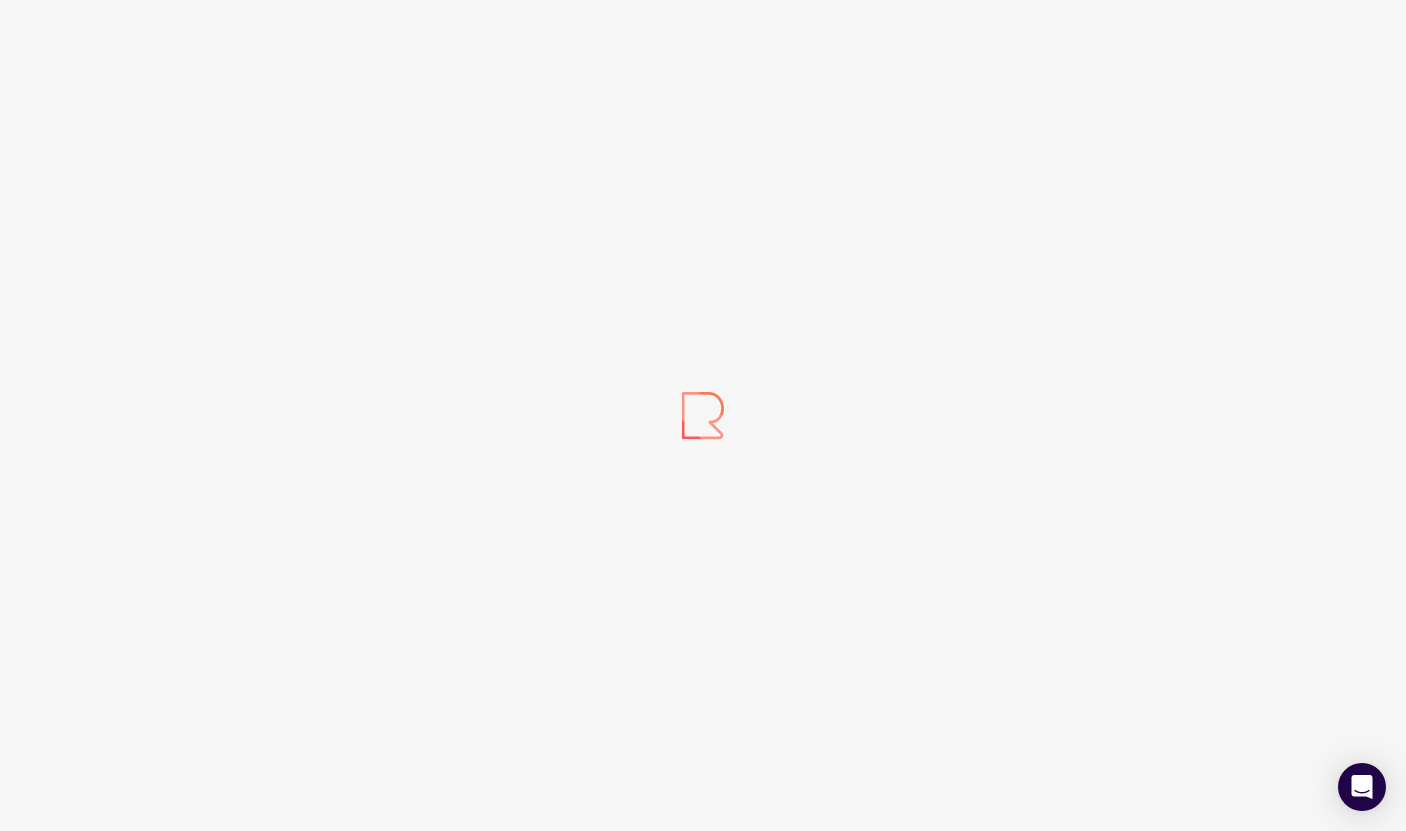 scroll, scrollTop: 0, scrollLeft: 0, axis: both 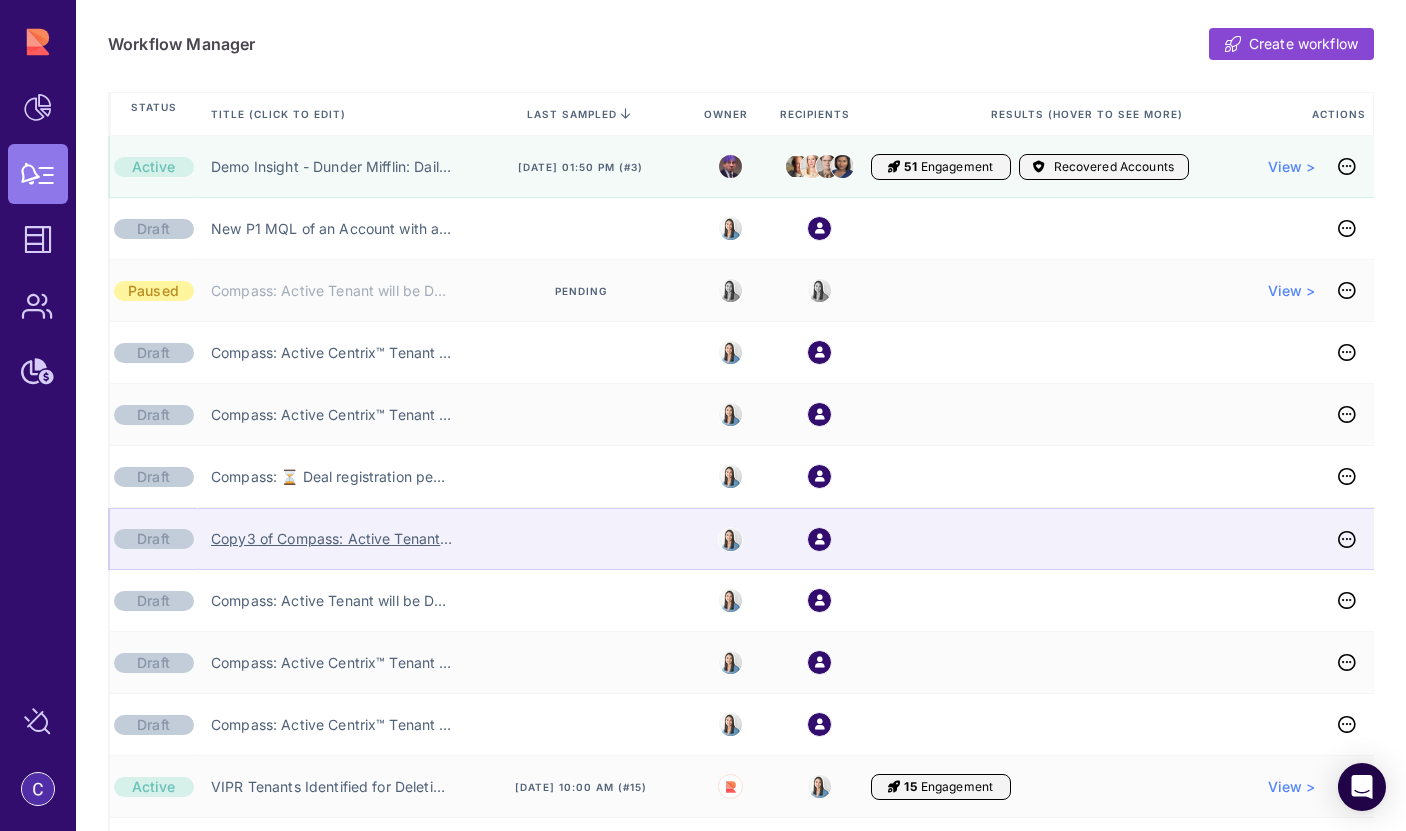 click on "Copy3 of Compass: Active Tenant will be Deleted (AE) ❌" at bounding box center [332, 539] 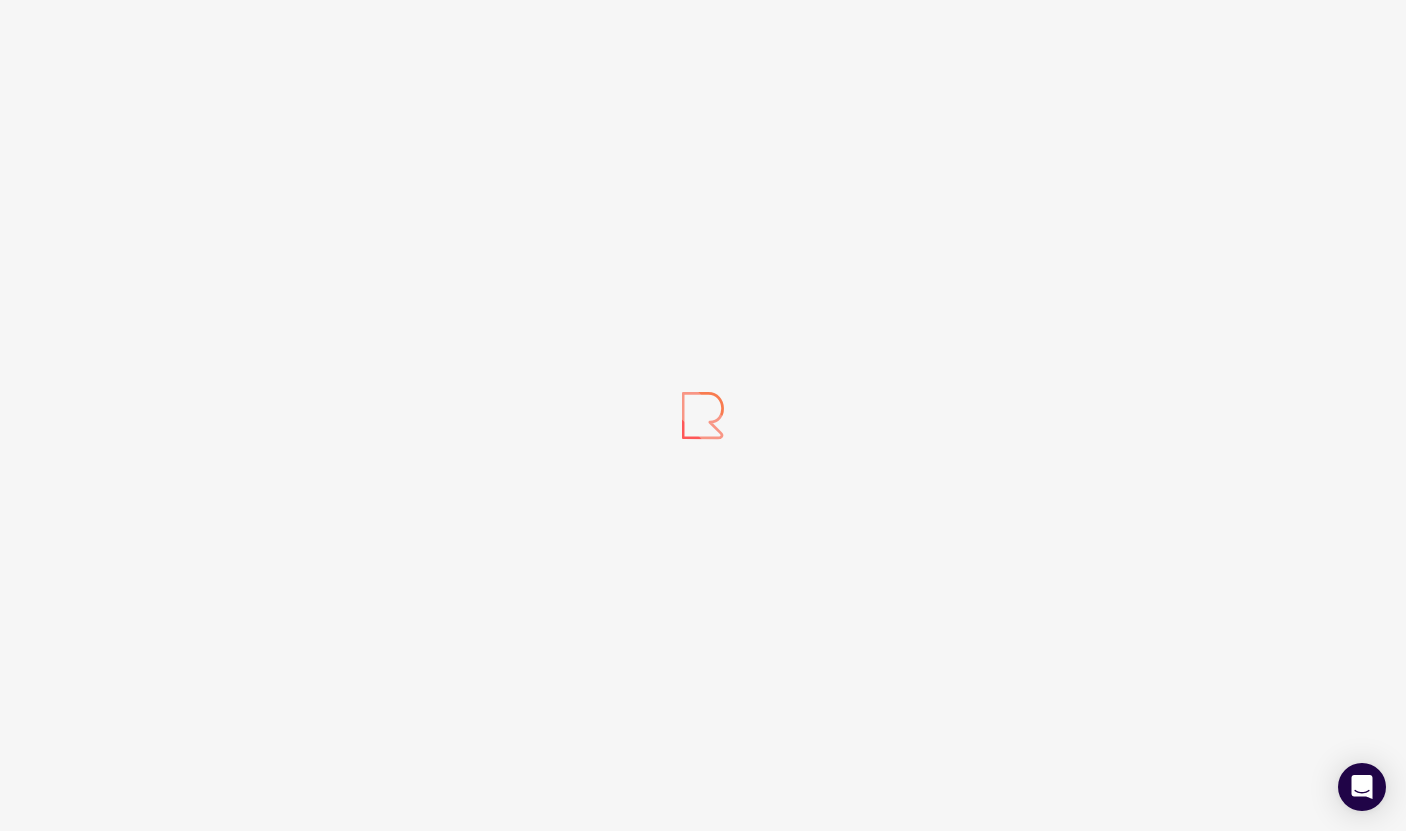 scroll, scrollTop: 0, scrollLeft: 0, axis: both 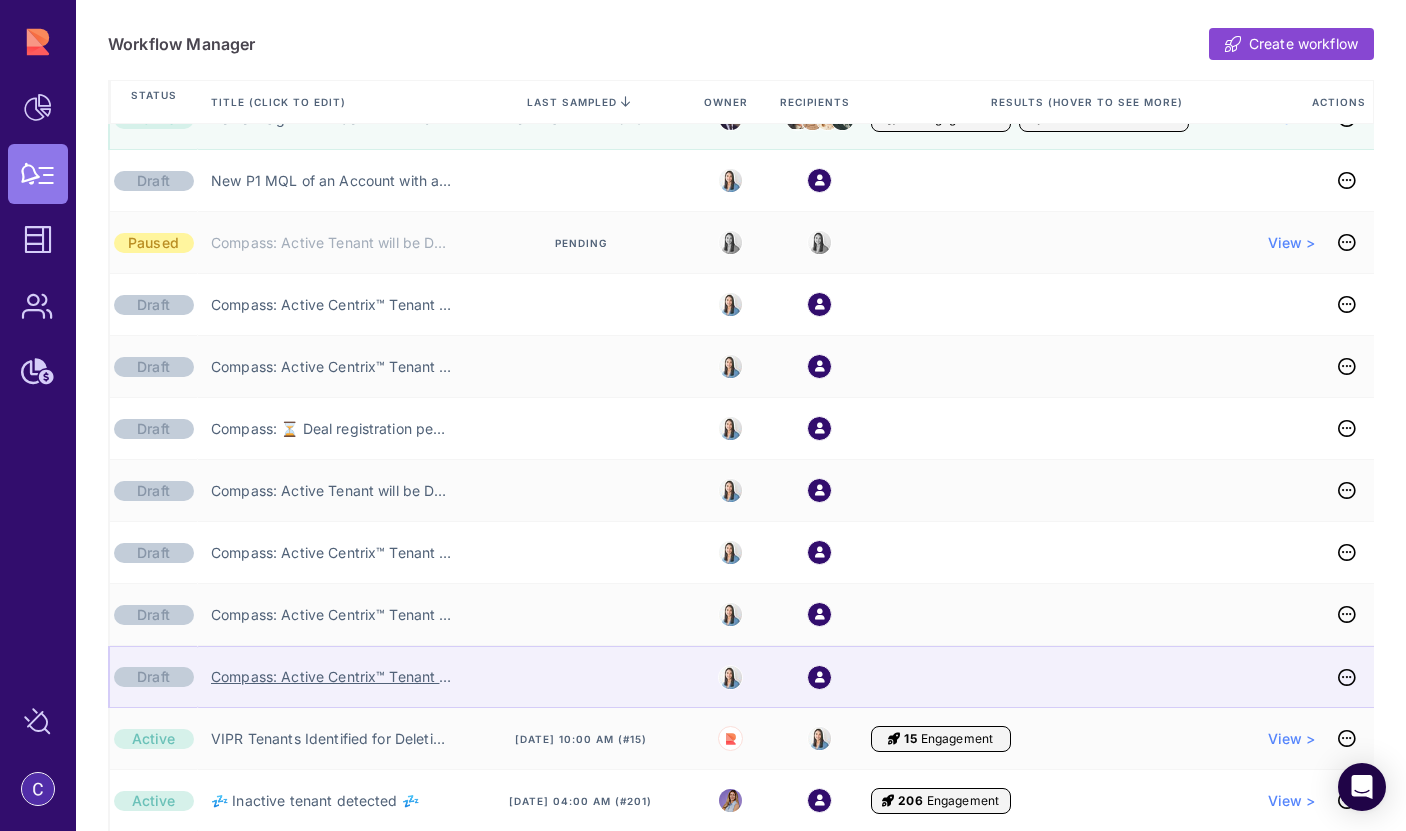 click on "Compass: Active Centrix™ Tenant will be Deleted (Partner) ❌" at bounding box center [332, 677] 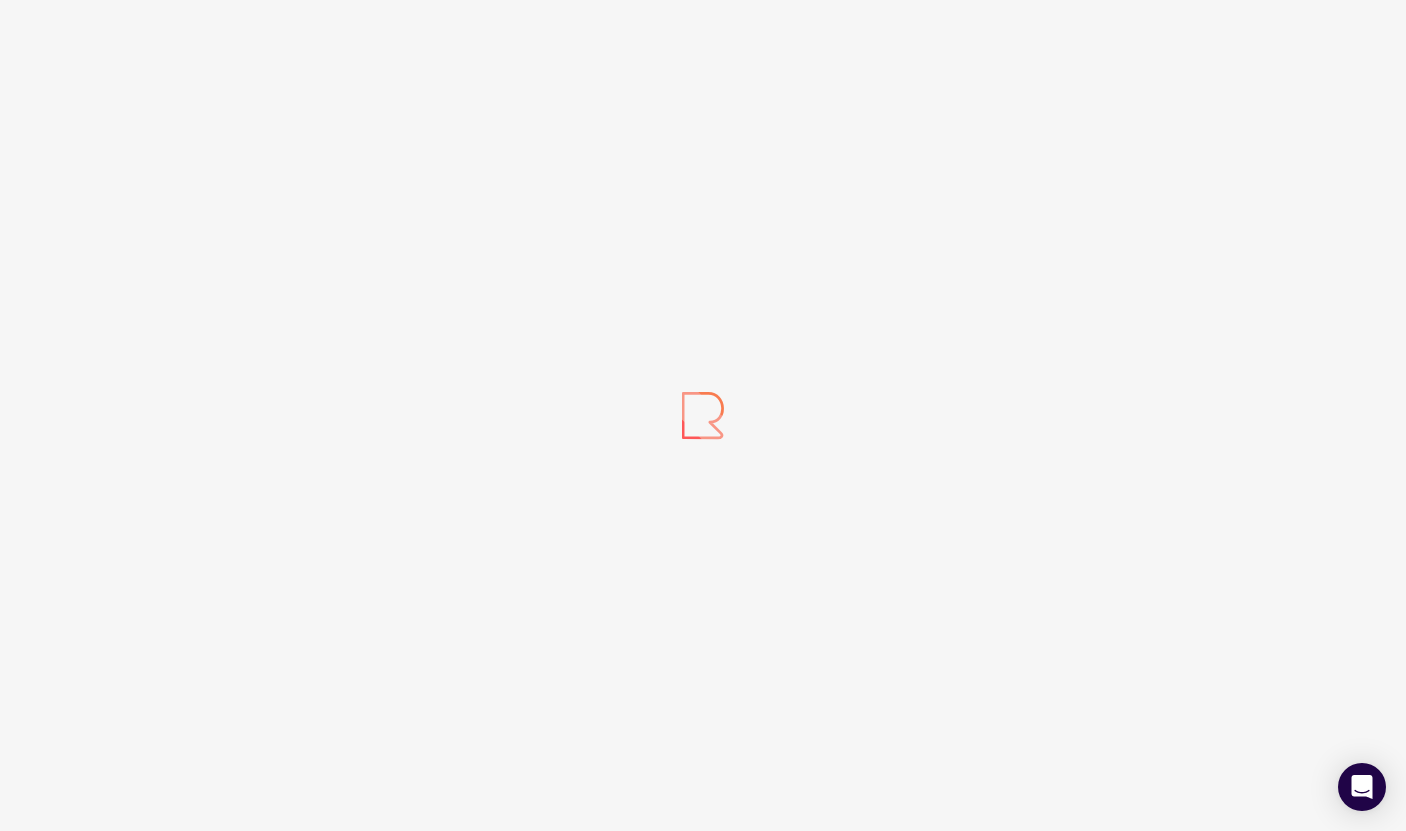 scroll, scrollTop: 0, scrollLeft: 0, axis: both 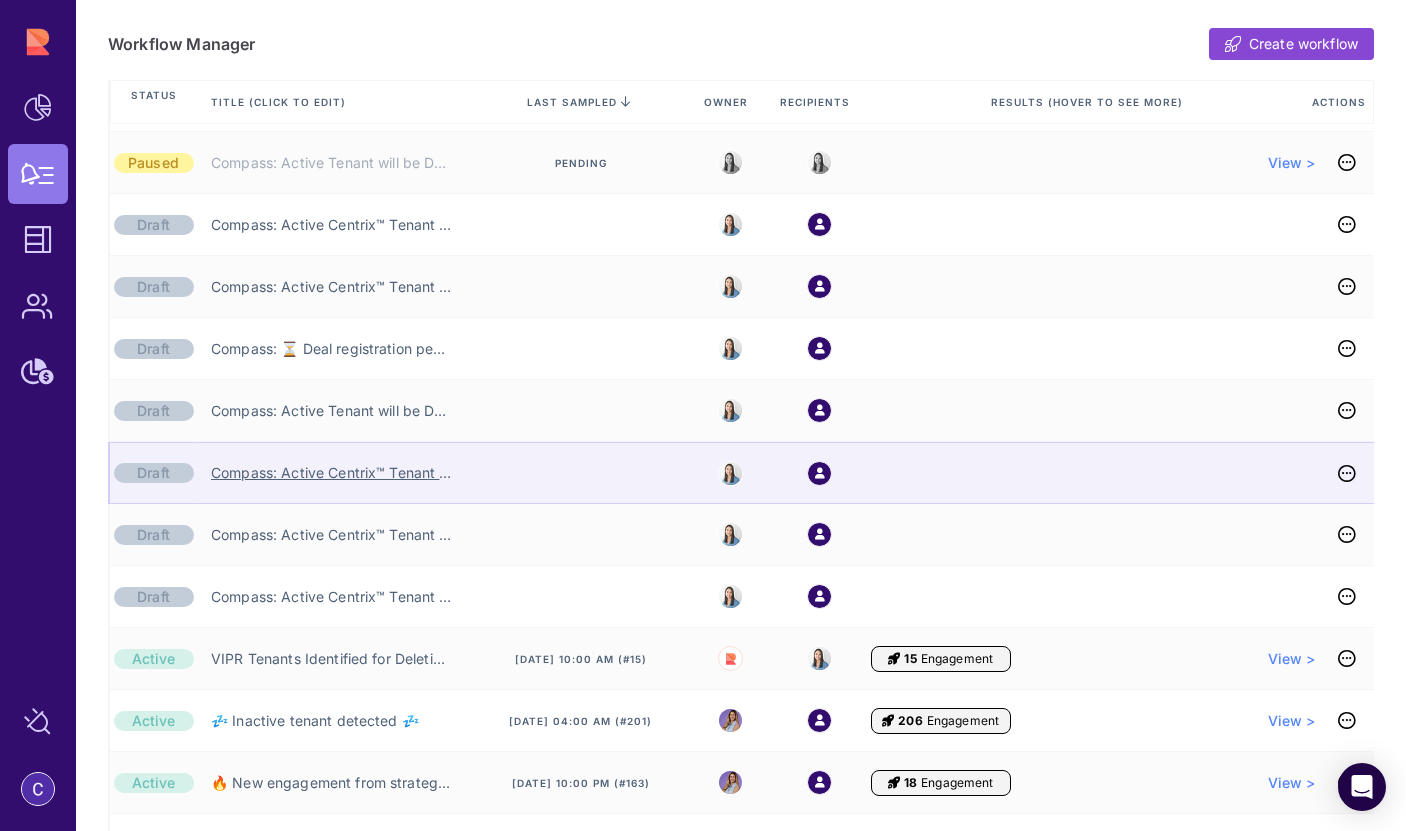 click on "Compass: Active Centrix™ Tenant will be Deleted ❌  (AE)" at bounding box center [332, 473] 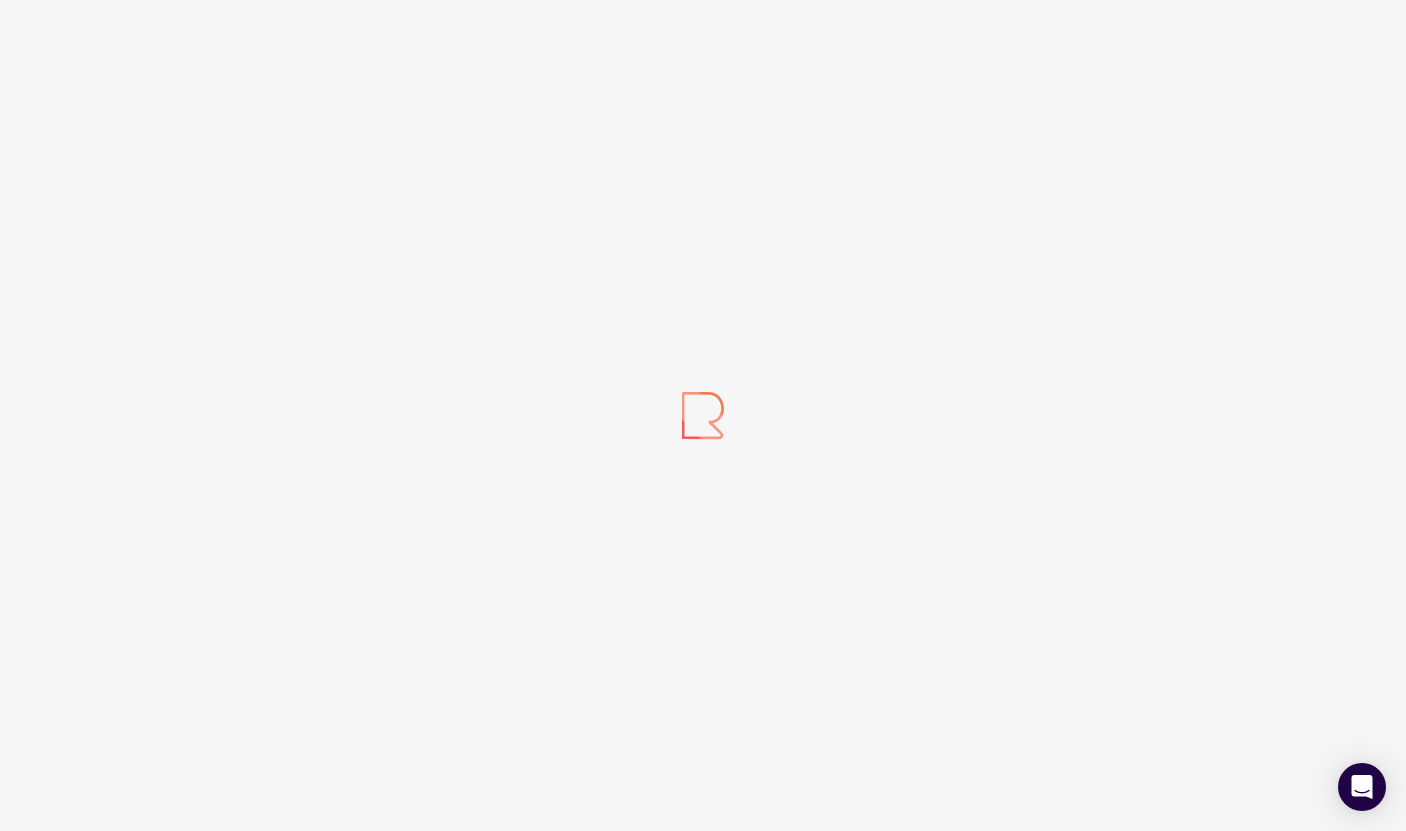 scroll, scrollTop: 0, scrollLeft: 0, axis: both 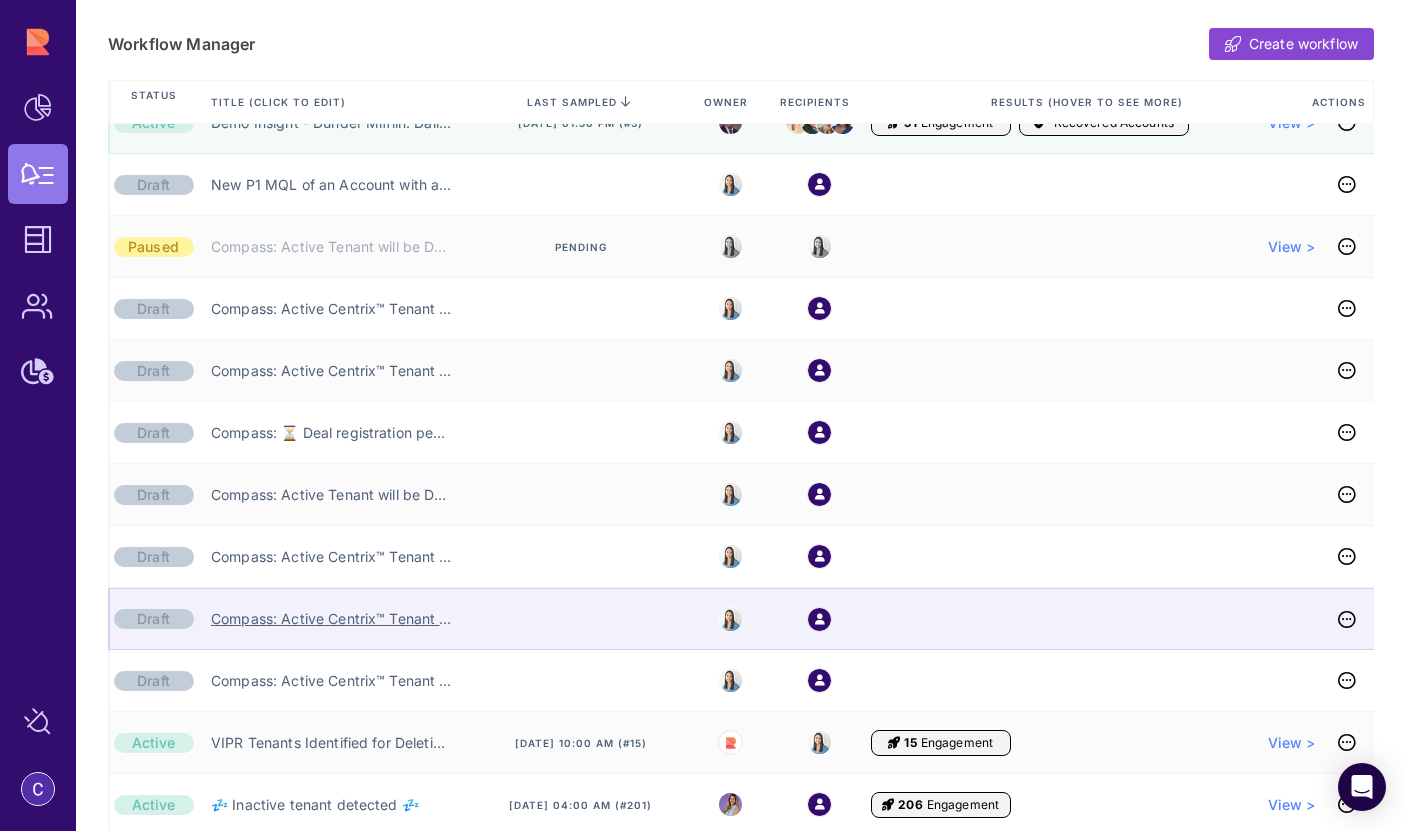click on "Compass: Active Centrix™ Tenant will be Deleted (AE) ❌" at bounding box center [332, 619] 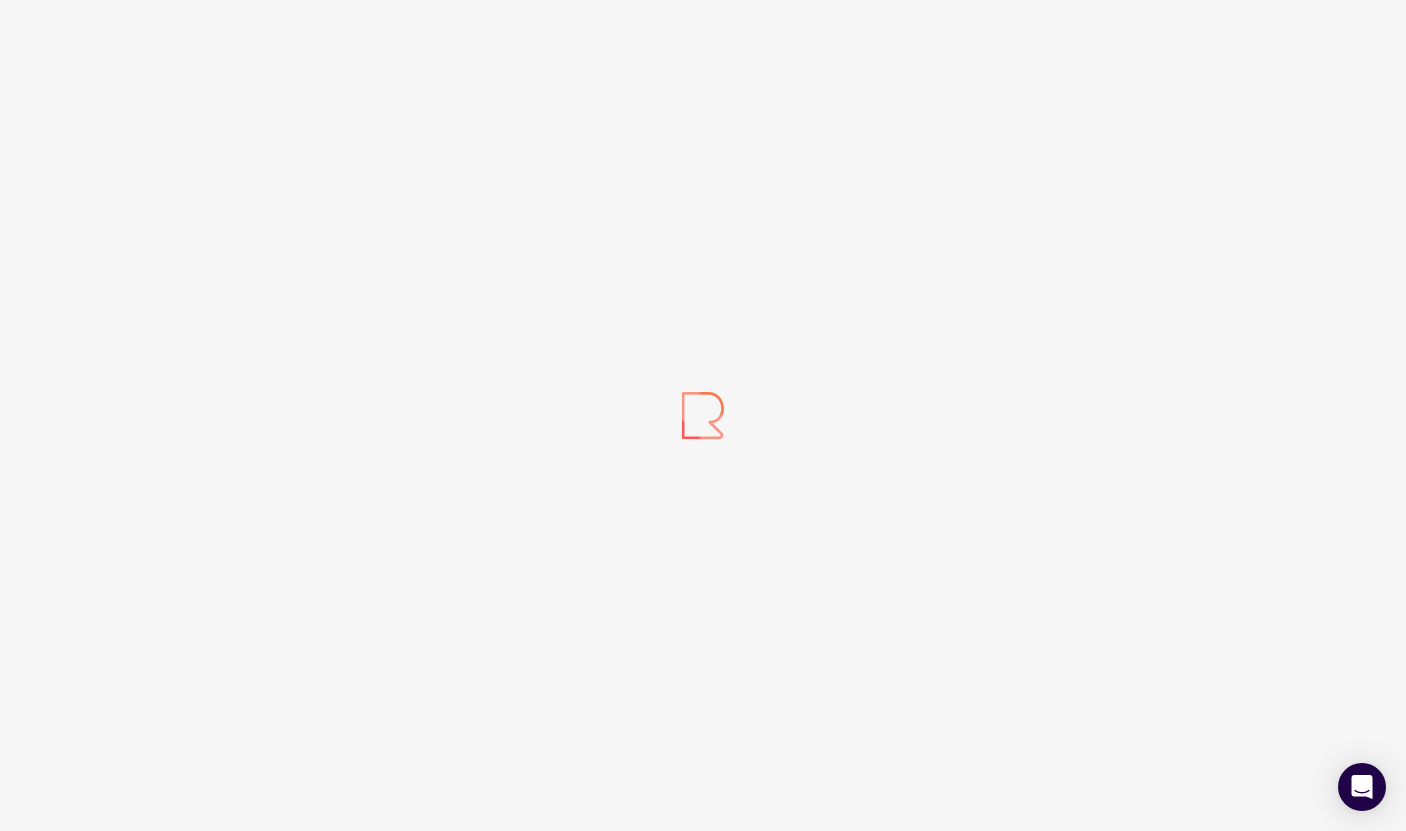 scroll, scrollTop: 0, scrollLeft: 0, axis: both 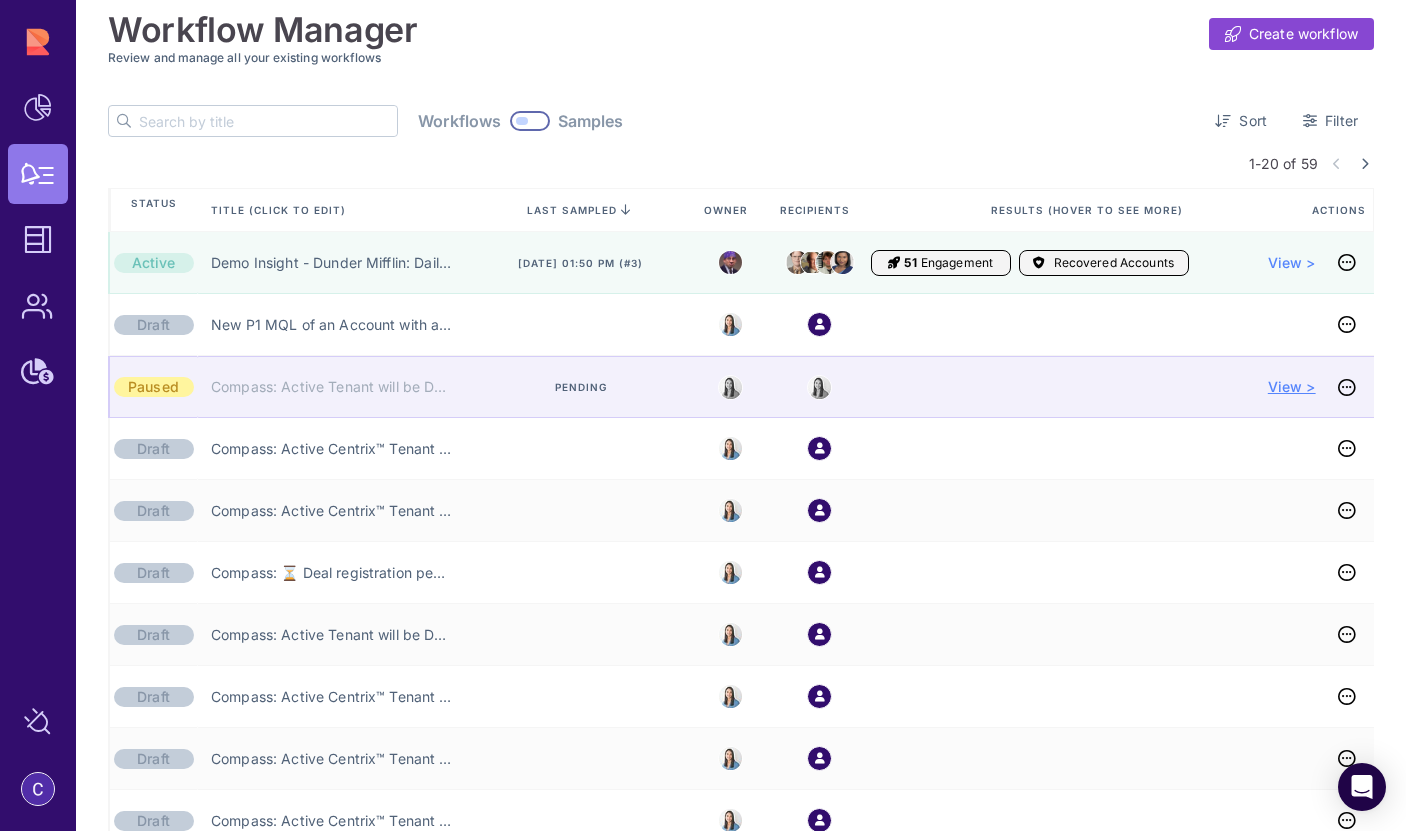 click on "View >" at bounding box center [1292, 387] 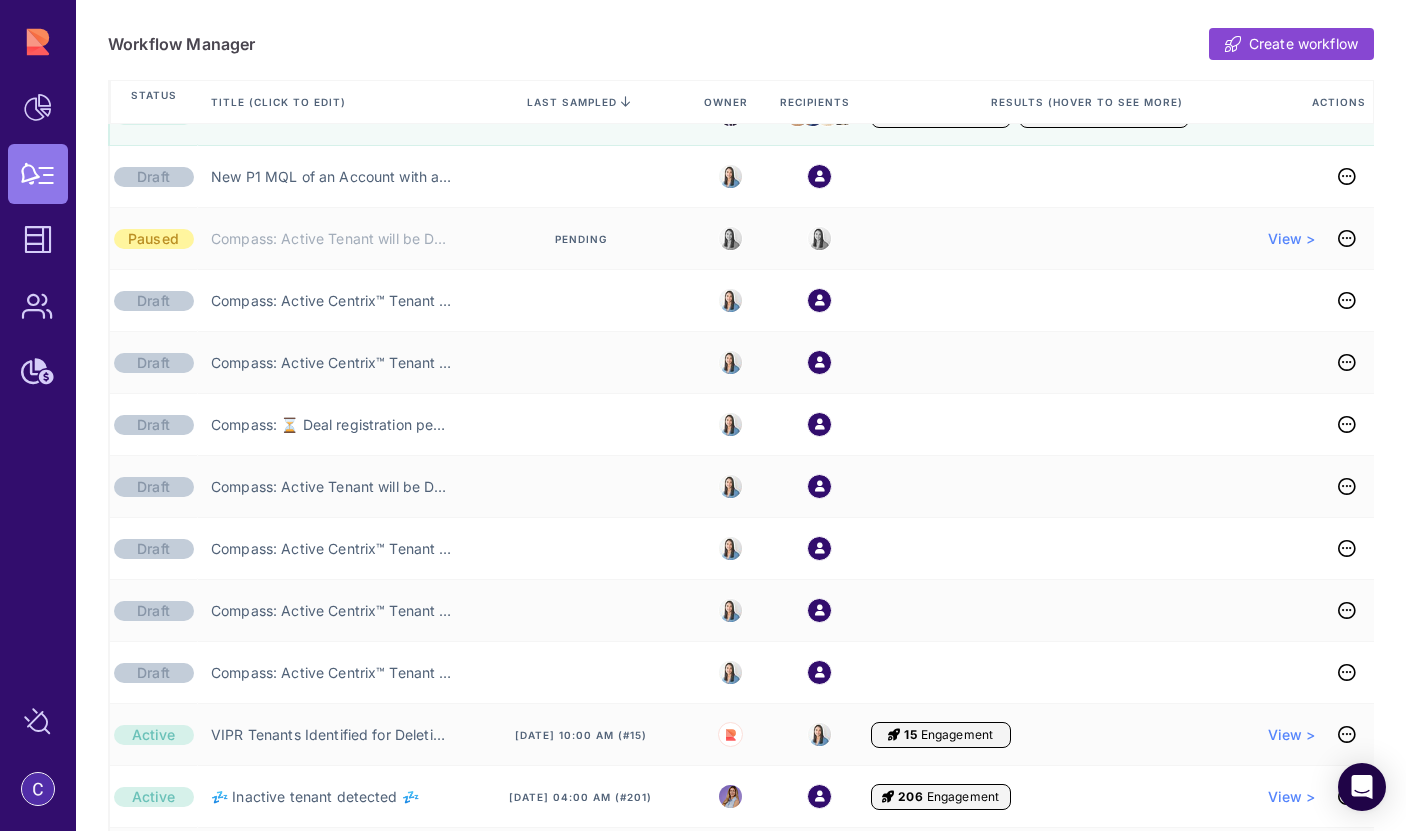 scroll, scrollTop: 191, scrollLeft: 0, axis: vertical 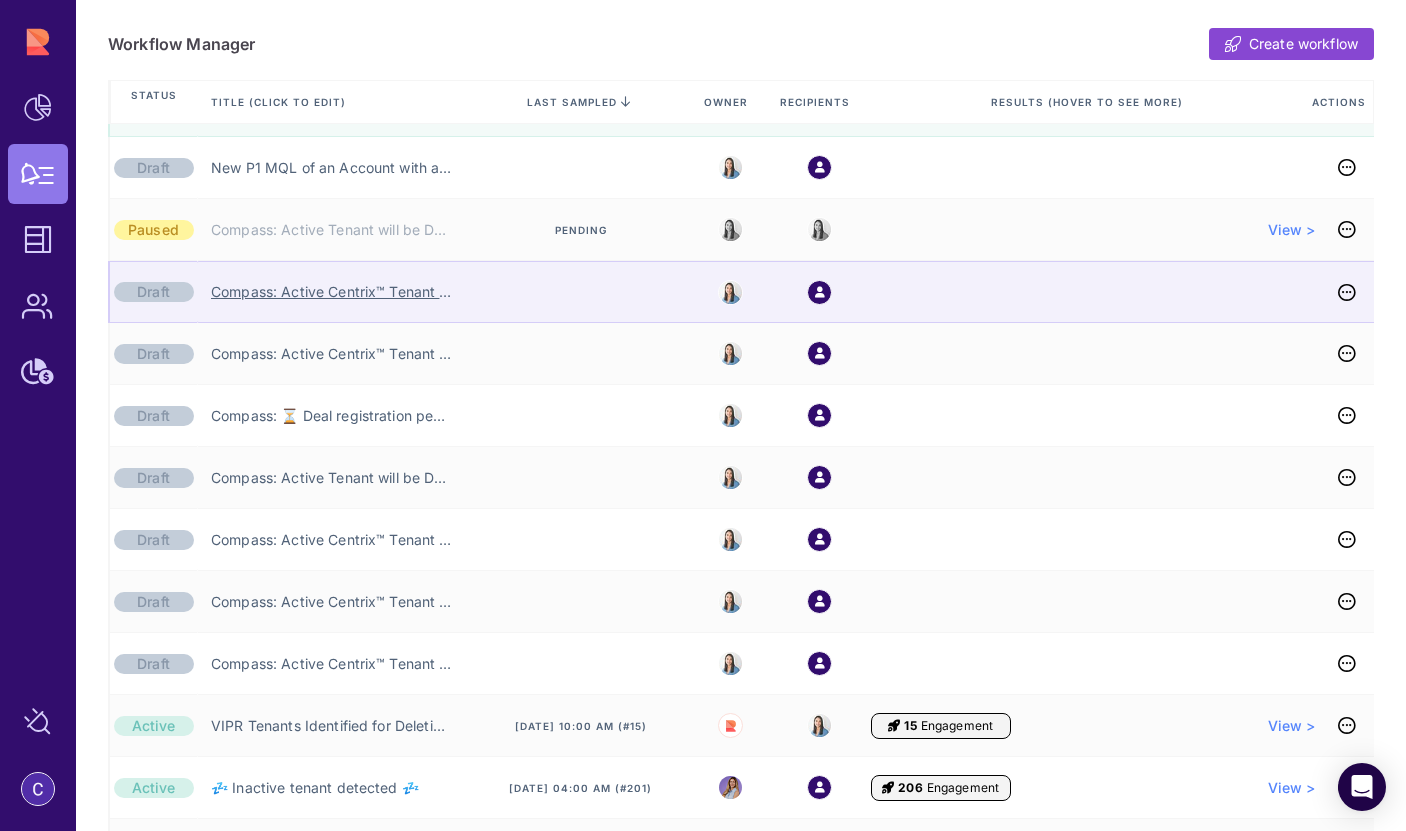 click on "Compass: Active Centrix™ Tenant will be Deleted (TCSM) ❌" at bounding box center (332, 292) 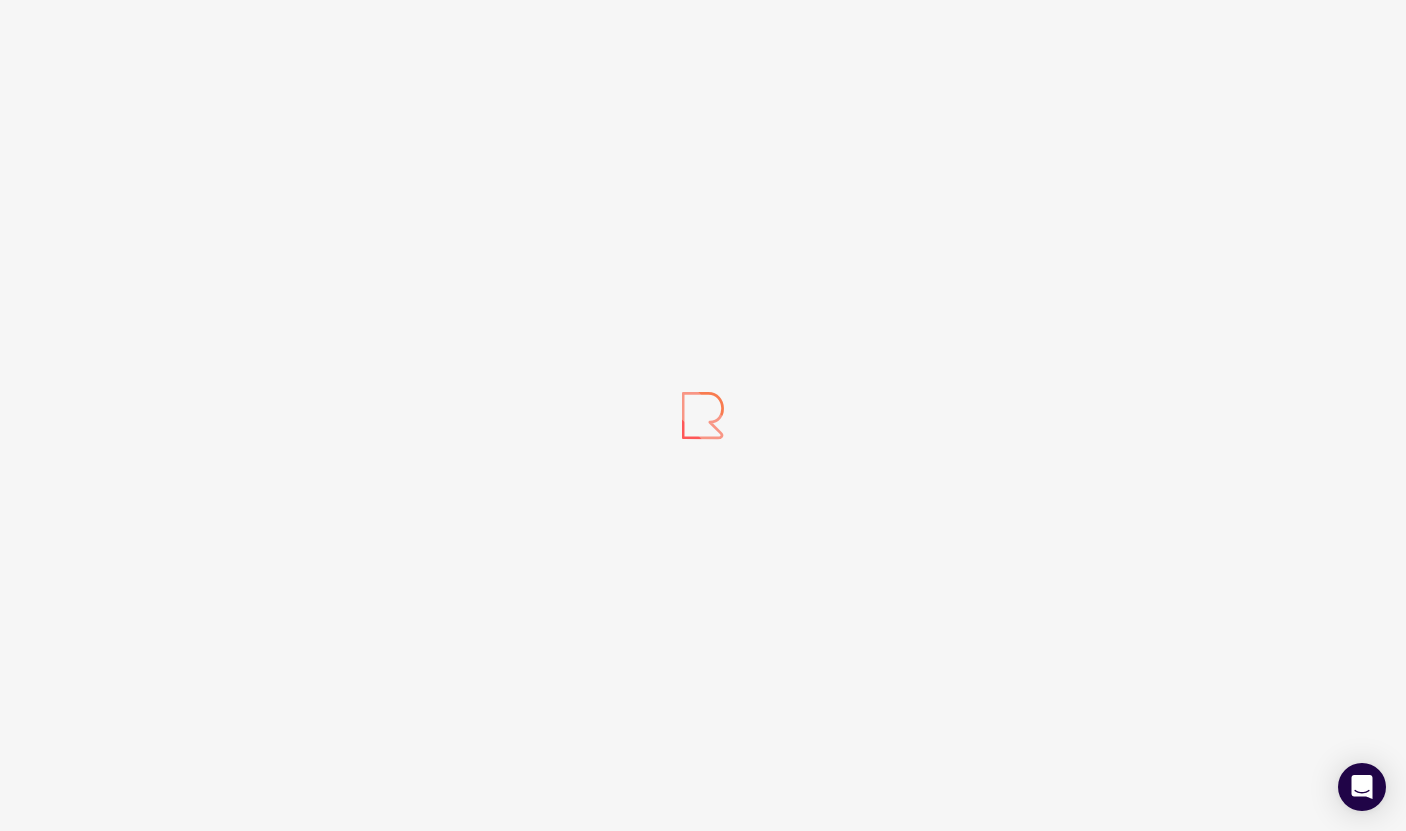 scroll, scrollTop: 0, scrollLeft: 0, axis: both 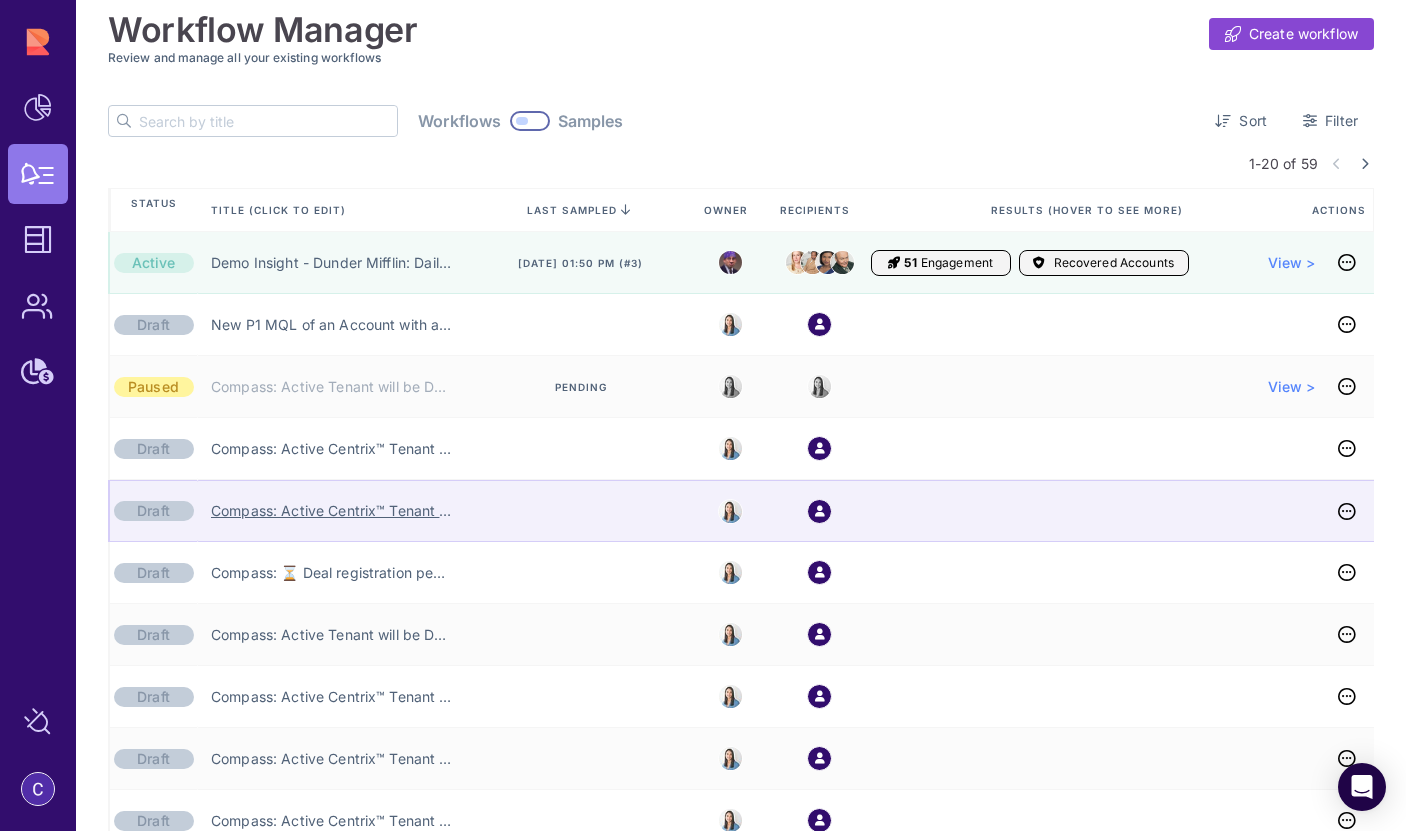 click on "Compass: Active Centrix™ Tenant will be Deleted ❌ (SE)" at bounding box center [332, 511] 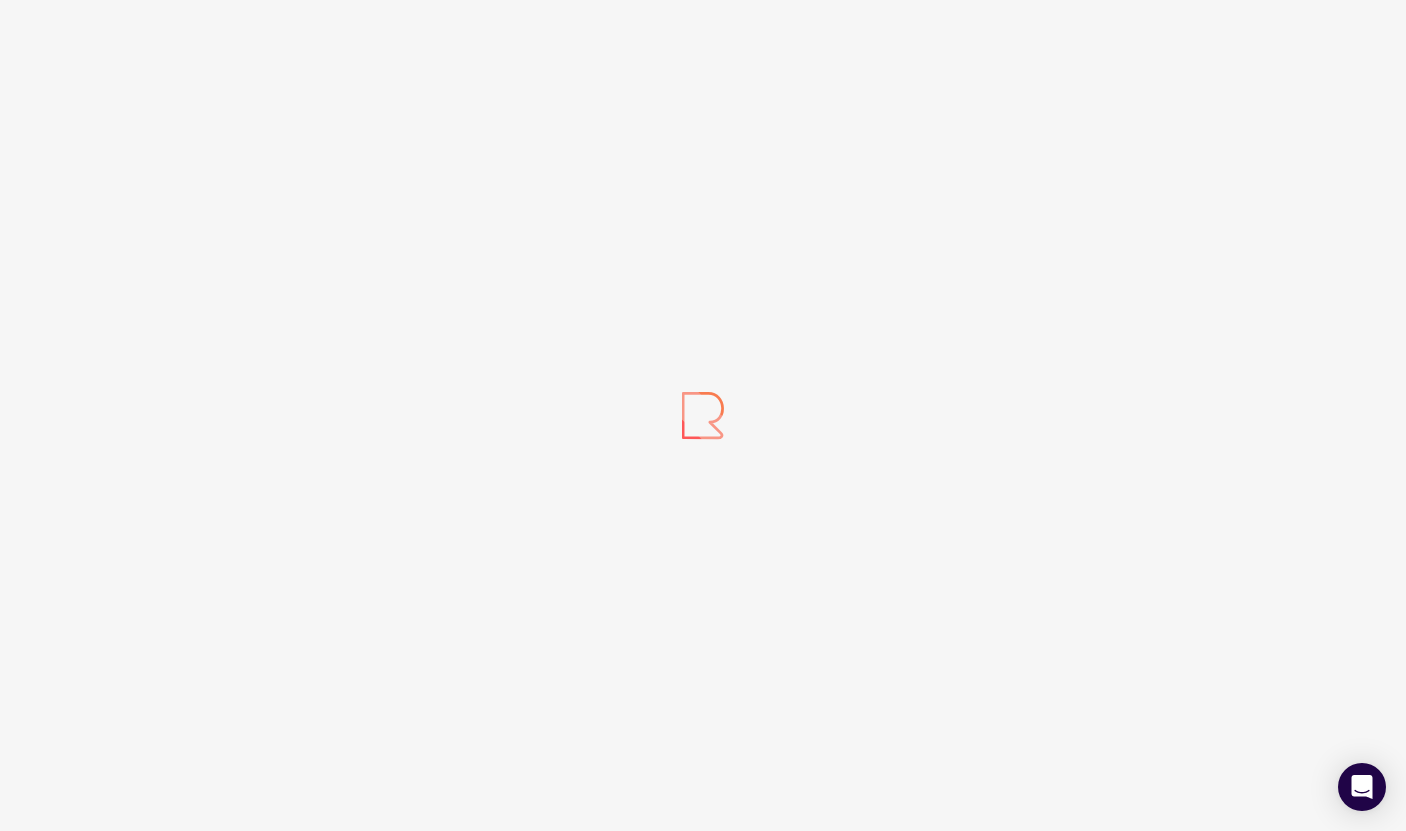 scroll, scrollTop: 0, scrollLeft: 0, axis: both 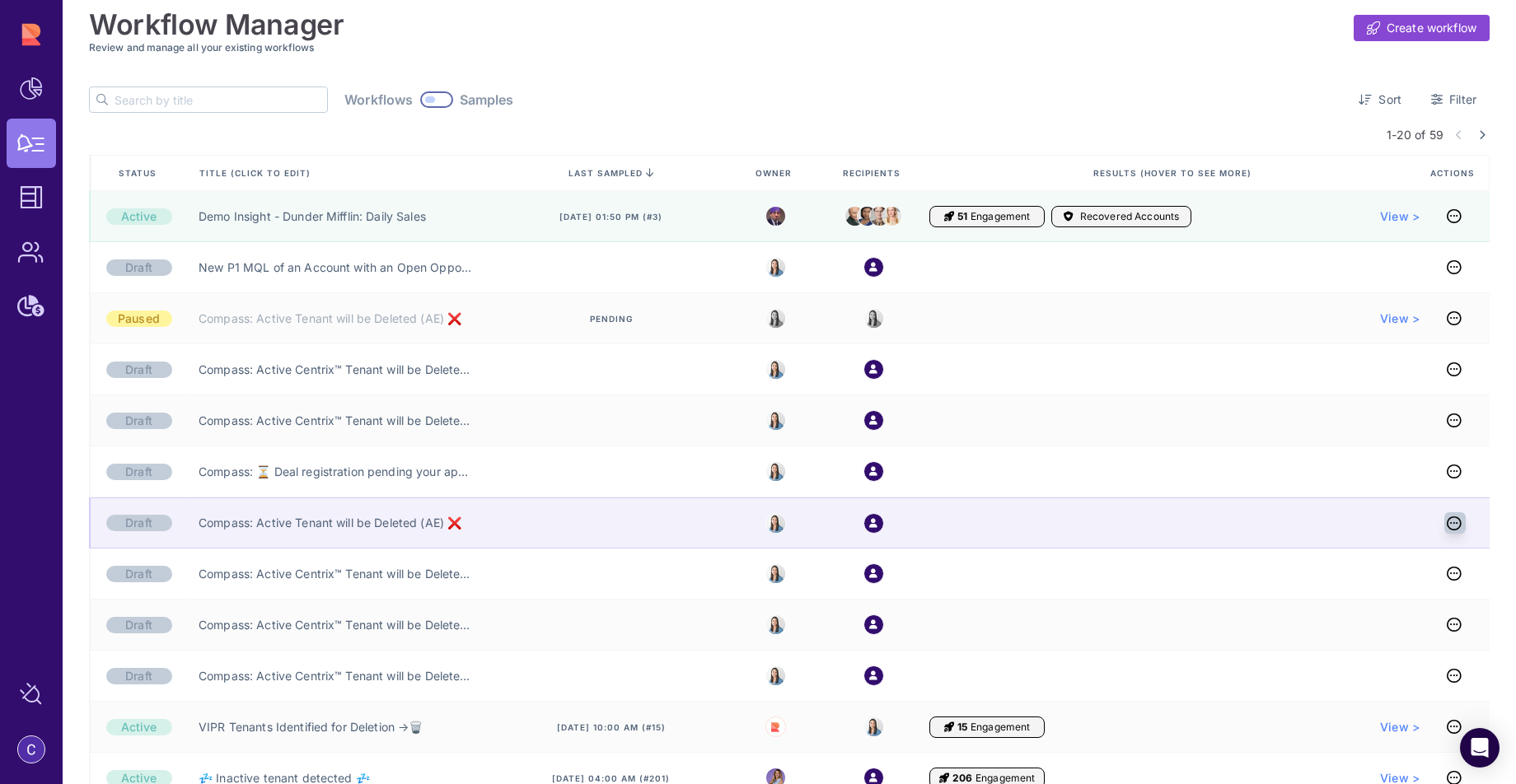 click 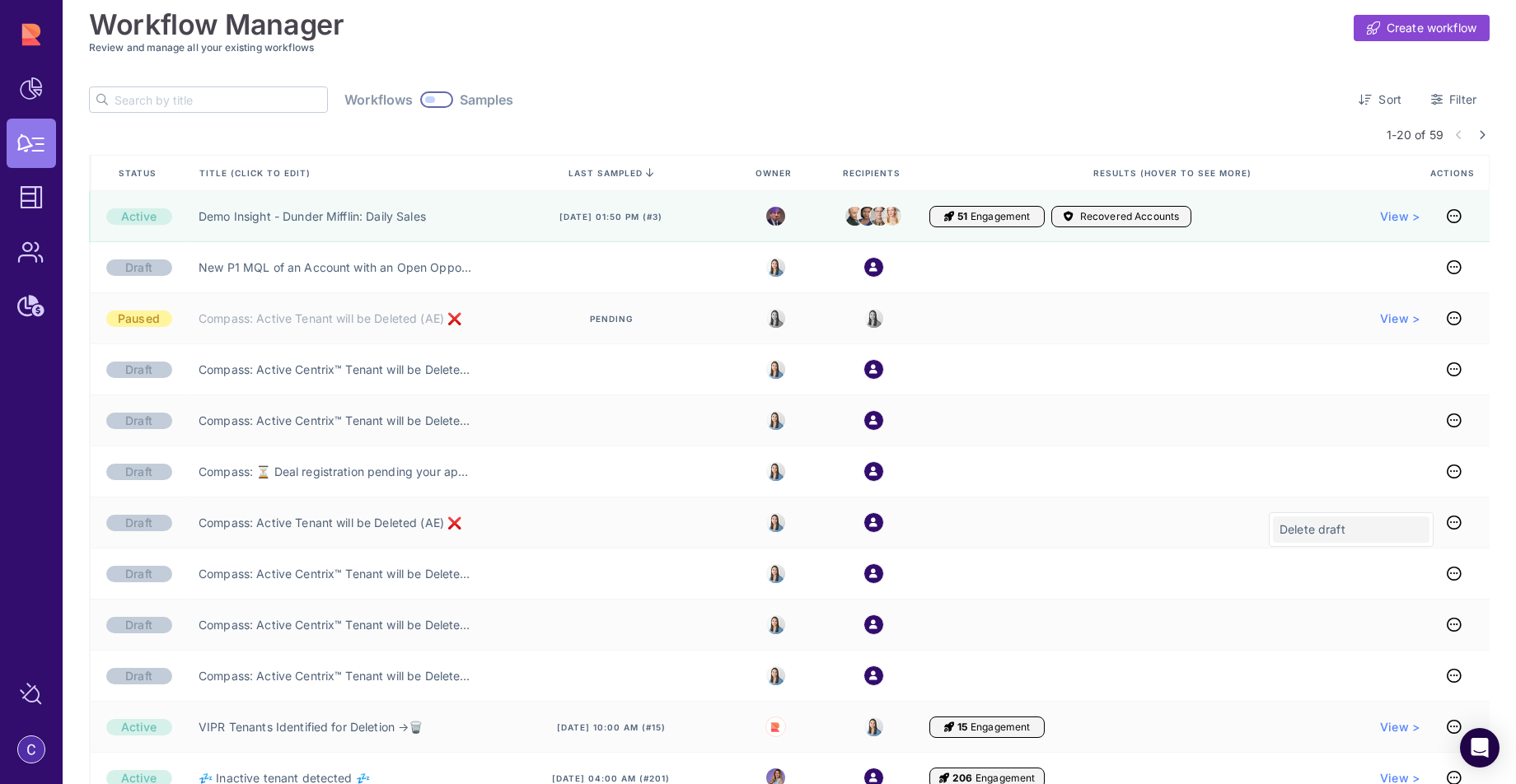 click on "Delete draft" at bounding box center [1351, 530] 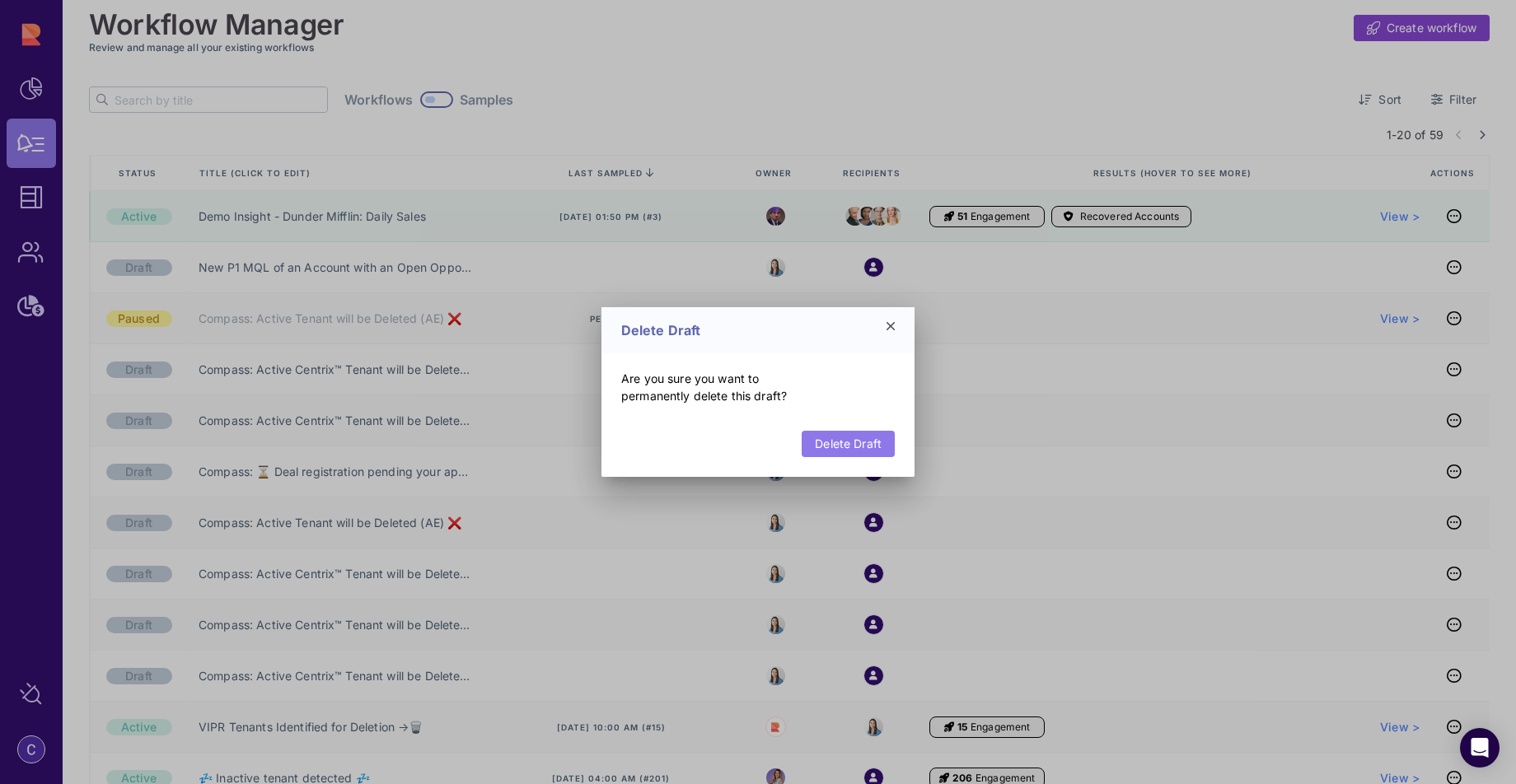 click on "Delete Draft" 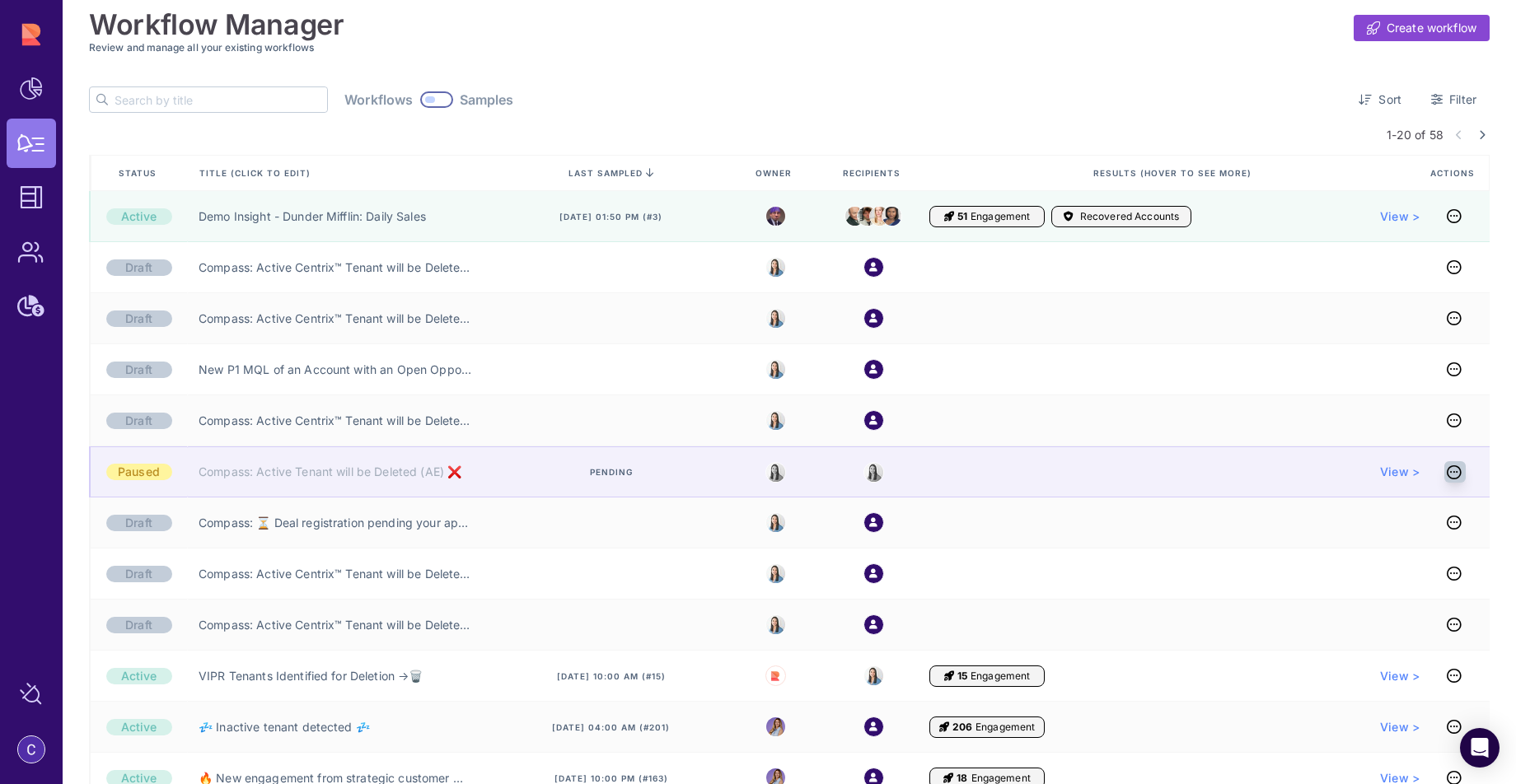 click 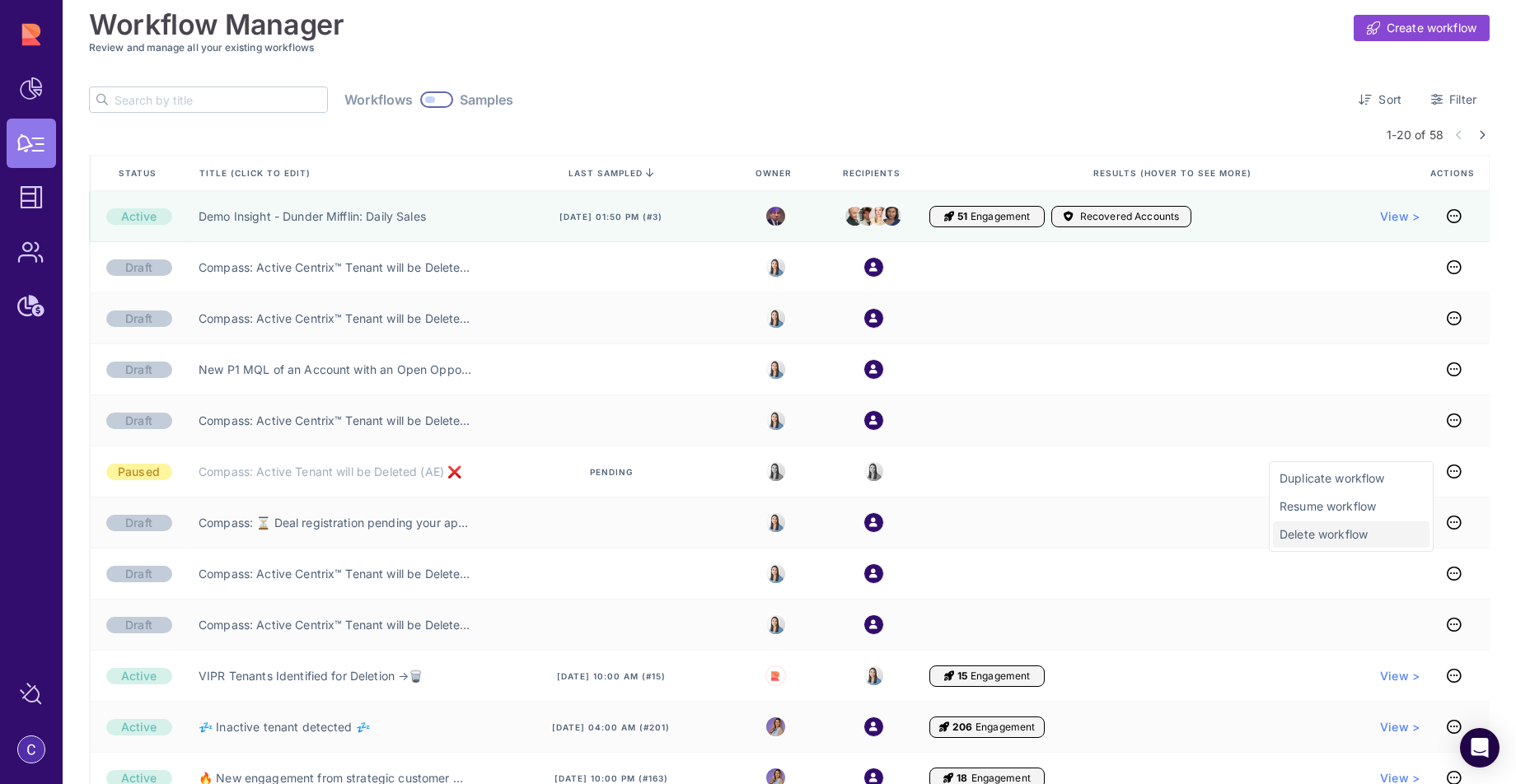 click on "Delete workflow" at bounding box center (1351, 534) 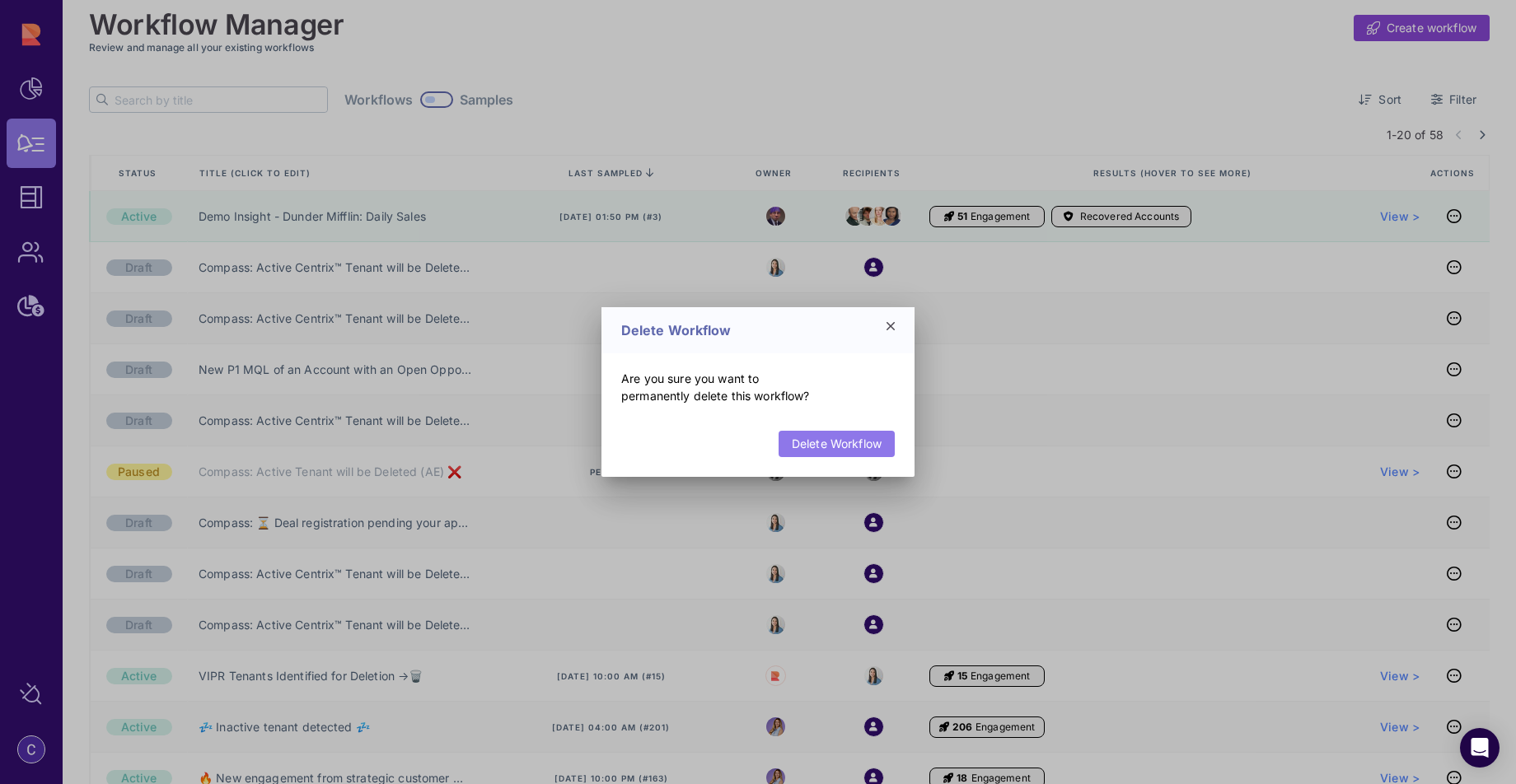 click on "Delete Workflow" 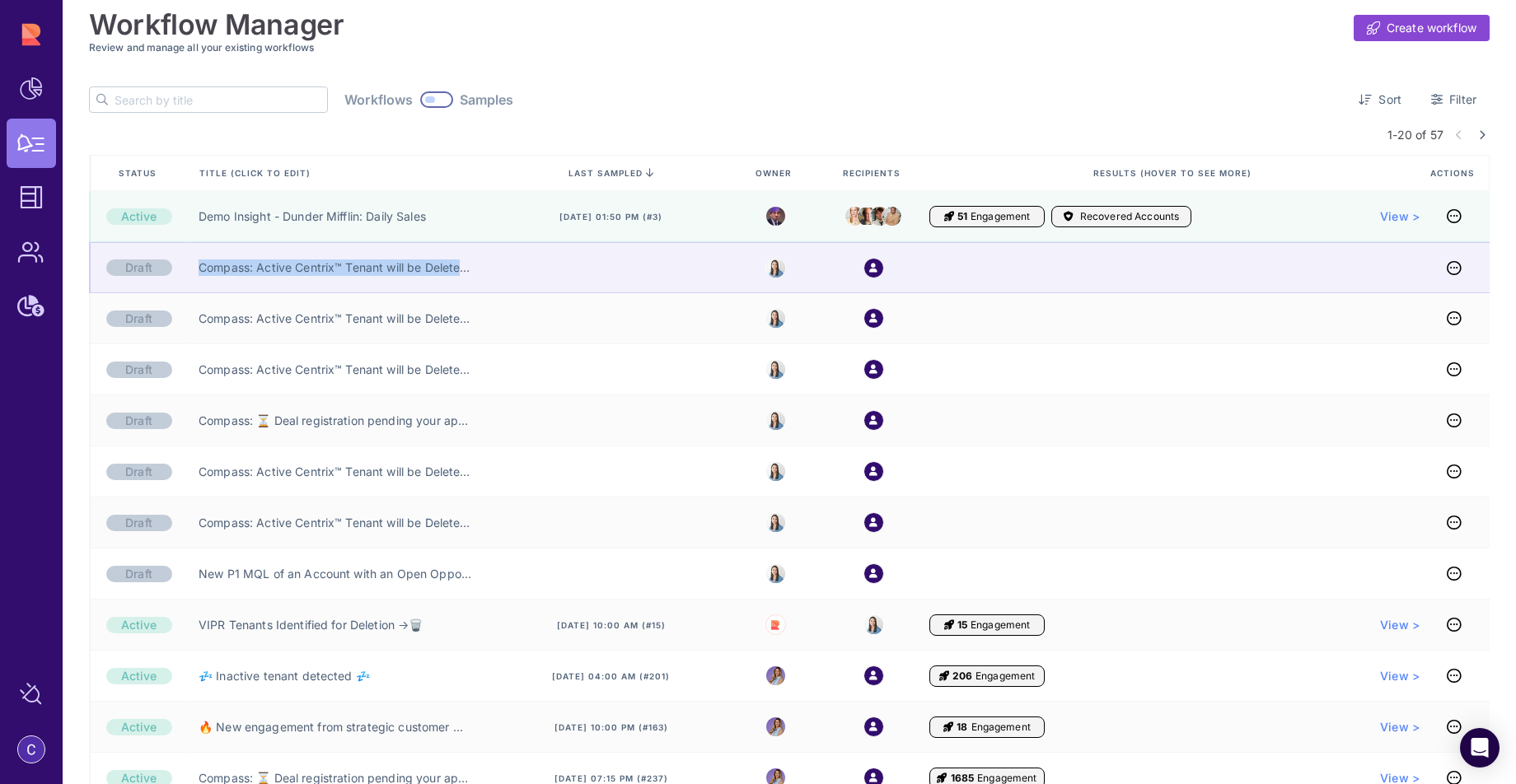 drag, startPoint x: 401, startPoint y: 281, endPoint x: 194, endPoint y: 273, distance: 207.15453 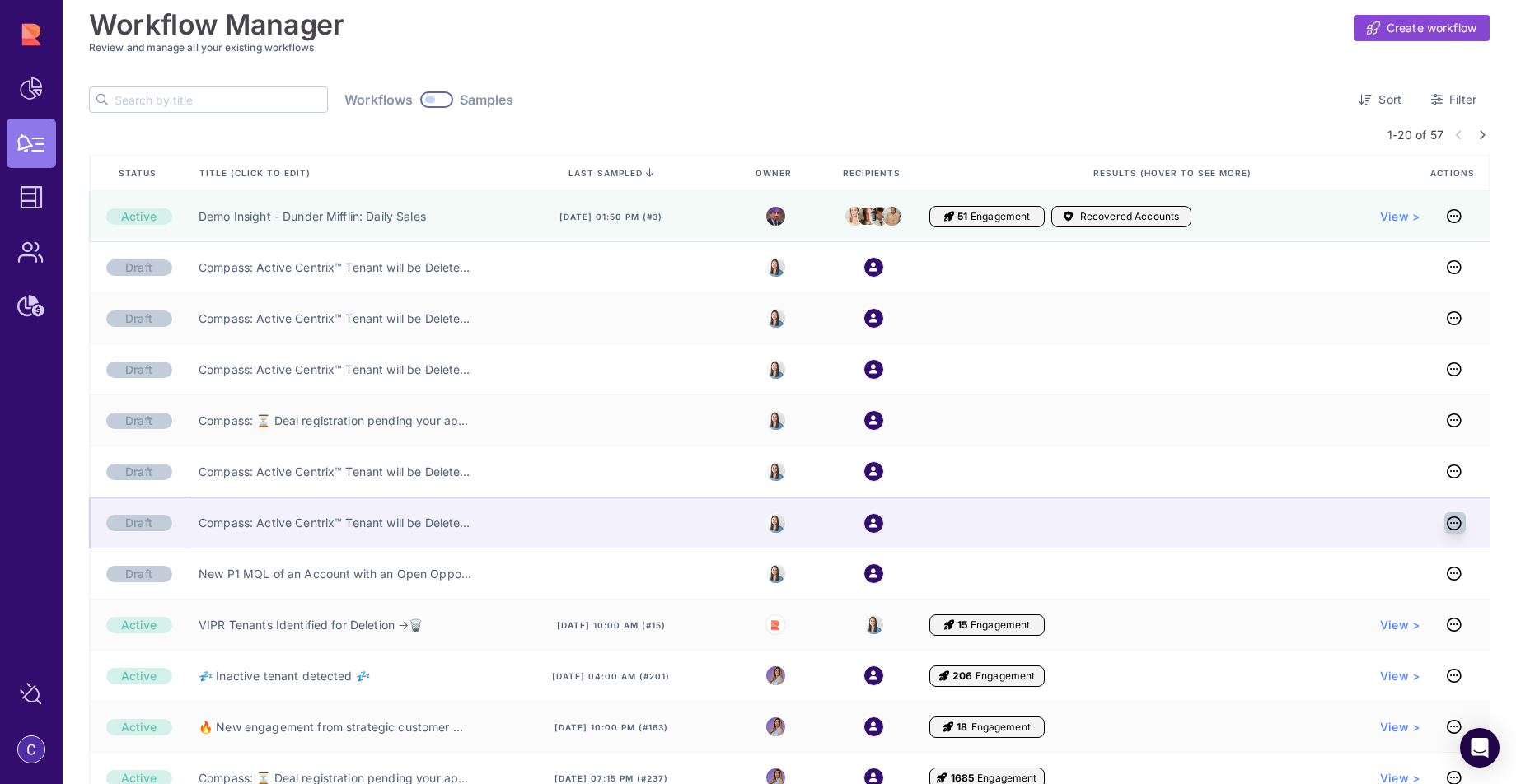 click 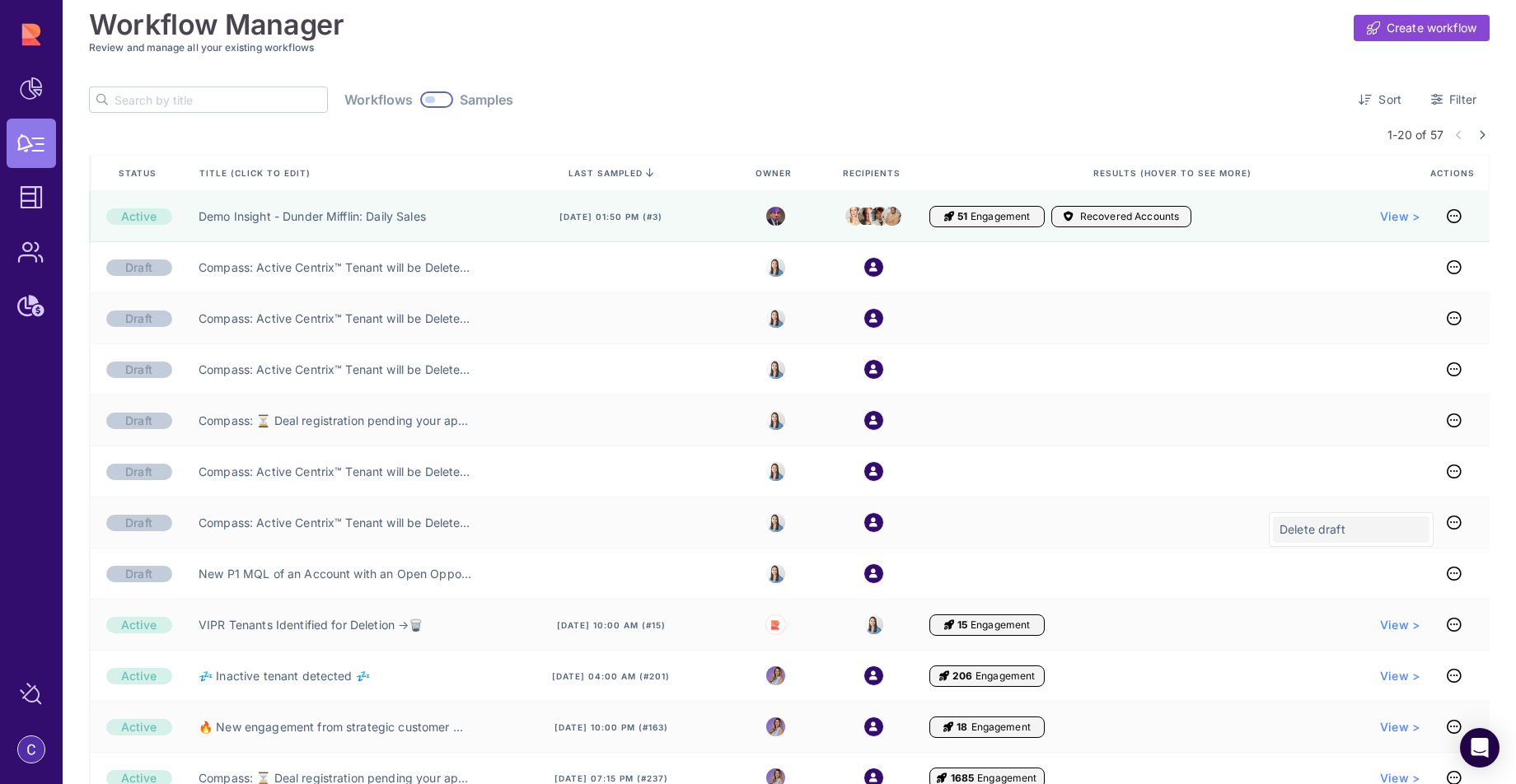 click on "Delete draft" at bounding box center (1351, 530) 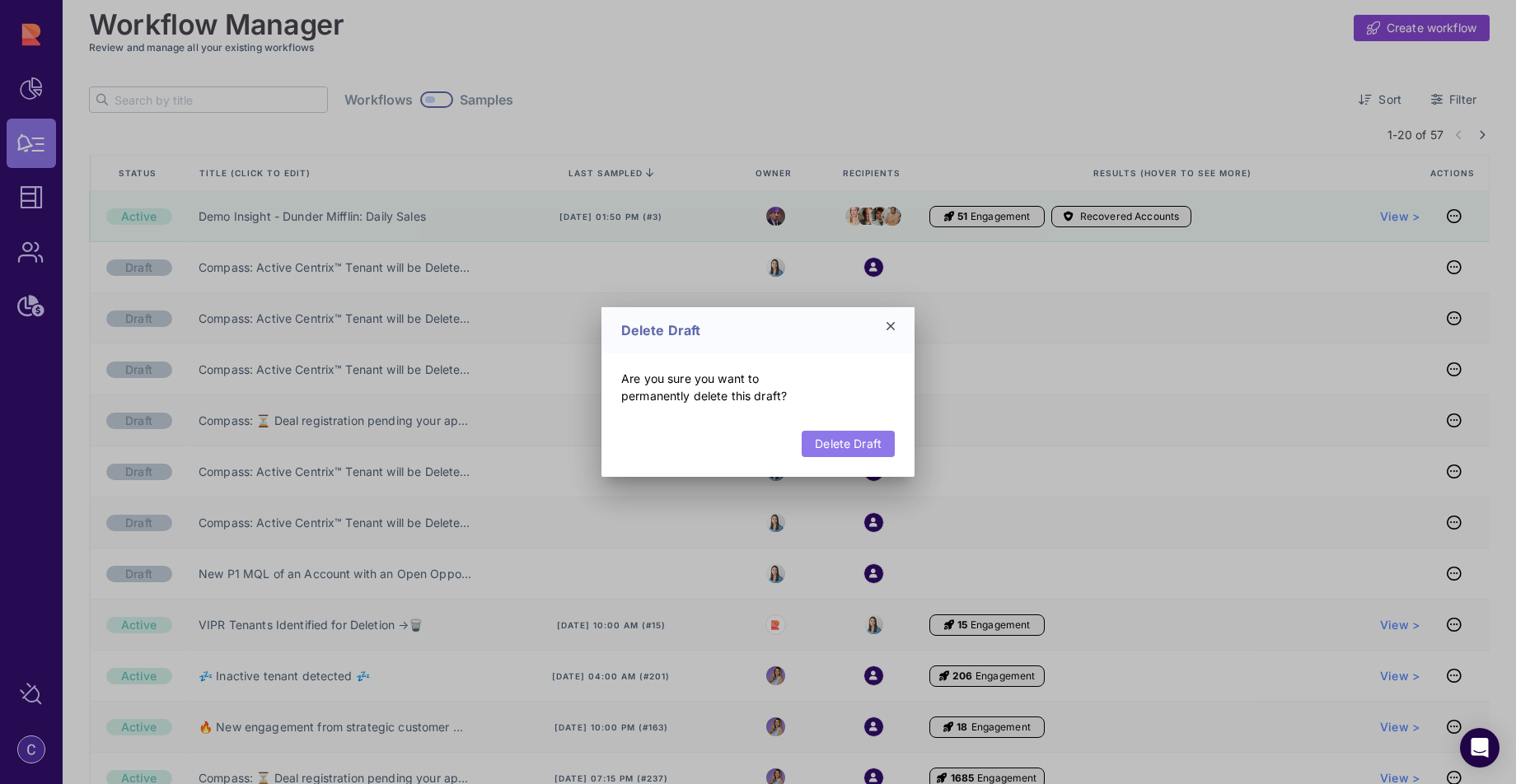 click on "Delete Draft" 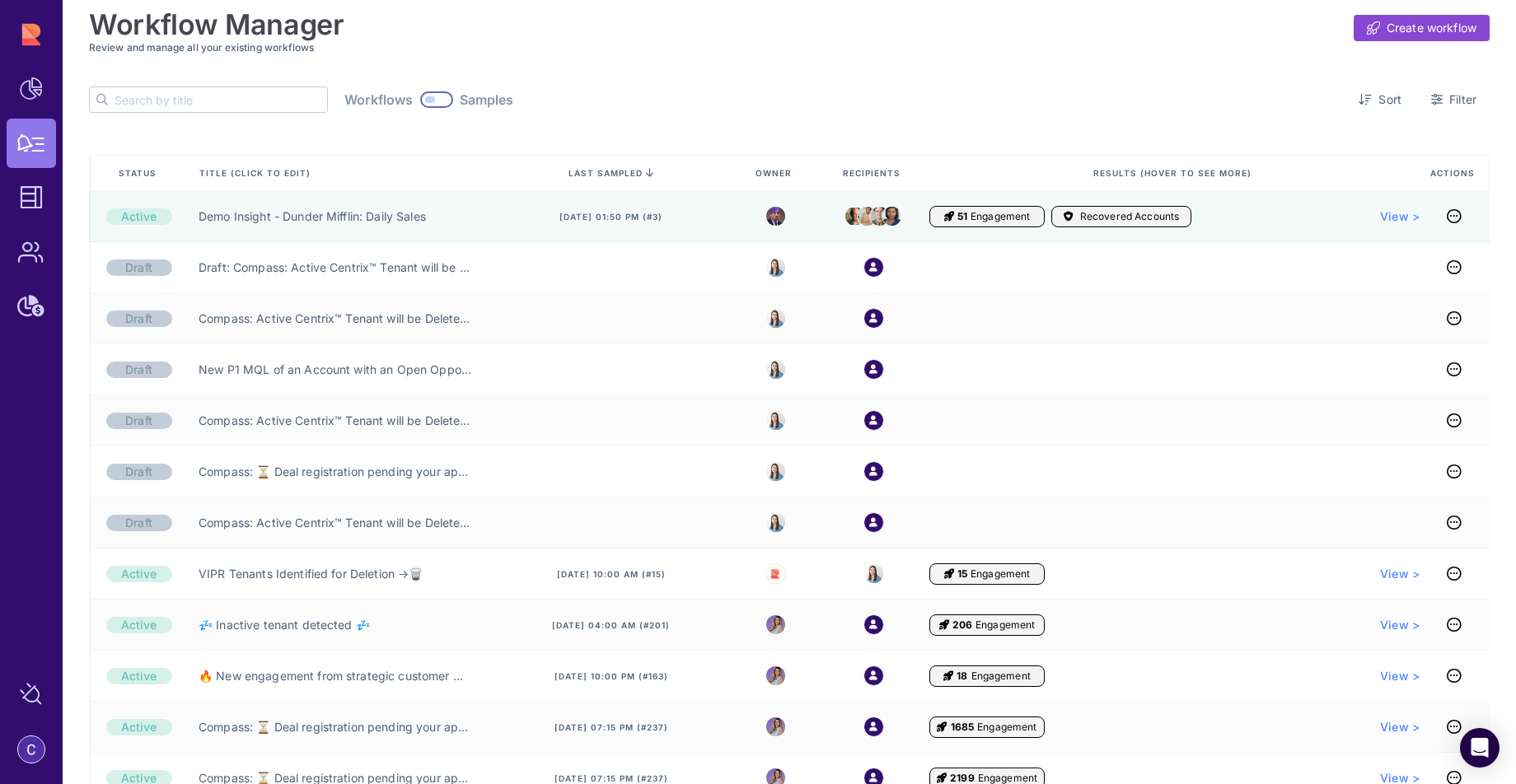 scroll, scrollTop: 0, scrollLeft: 0, axis: both 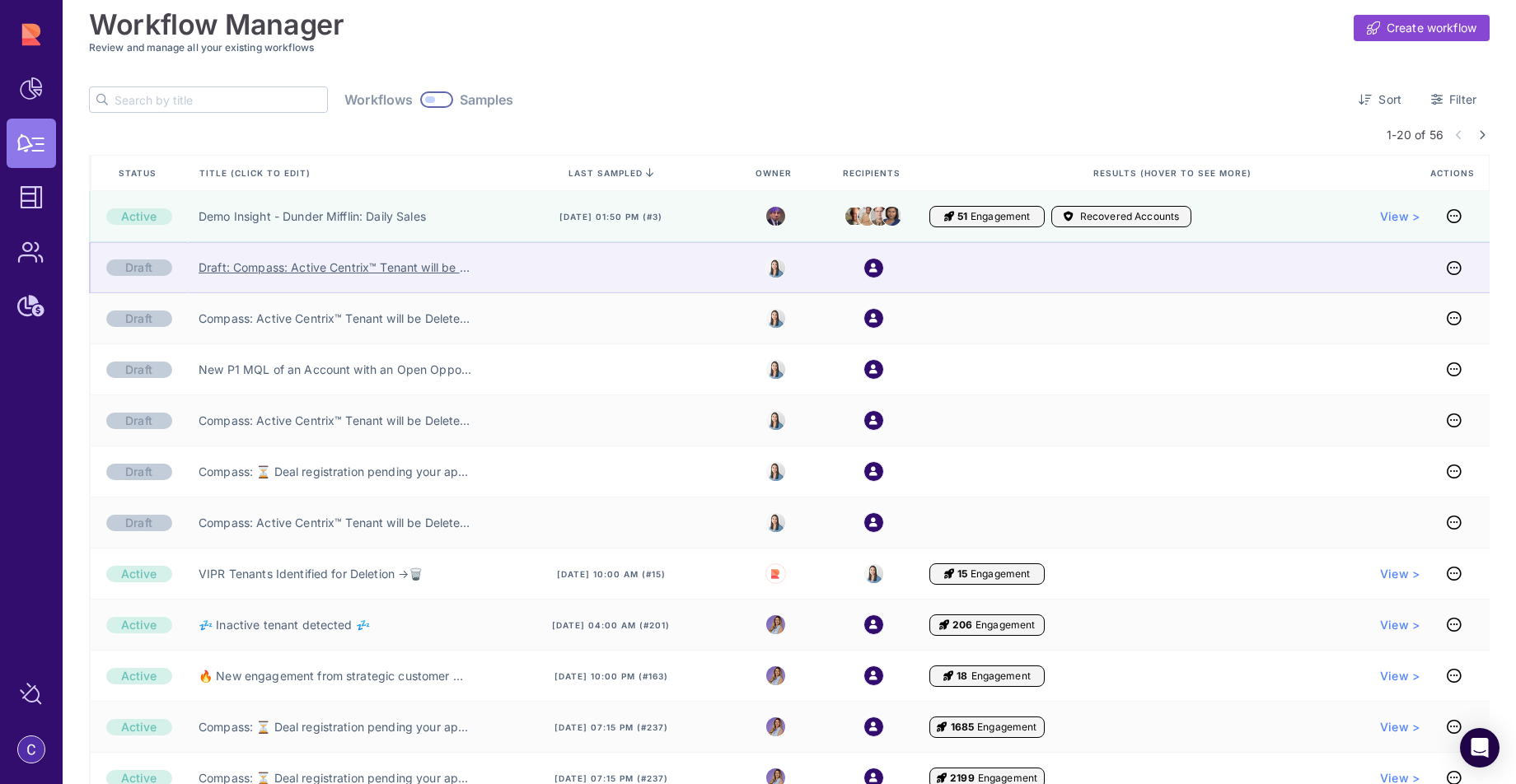 click on "Draft: Compass: Active Centrix™ Tenant will be Deleted (AE) ❌" at bounding box center [337, 268] 